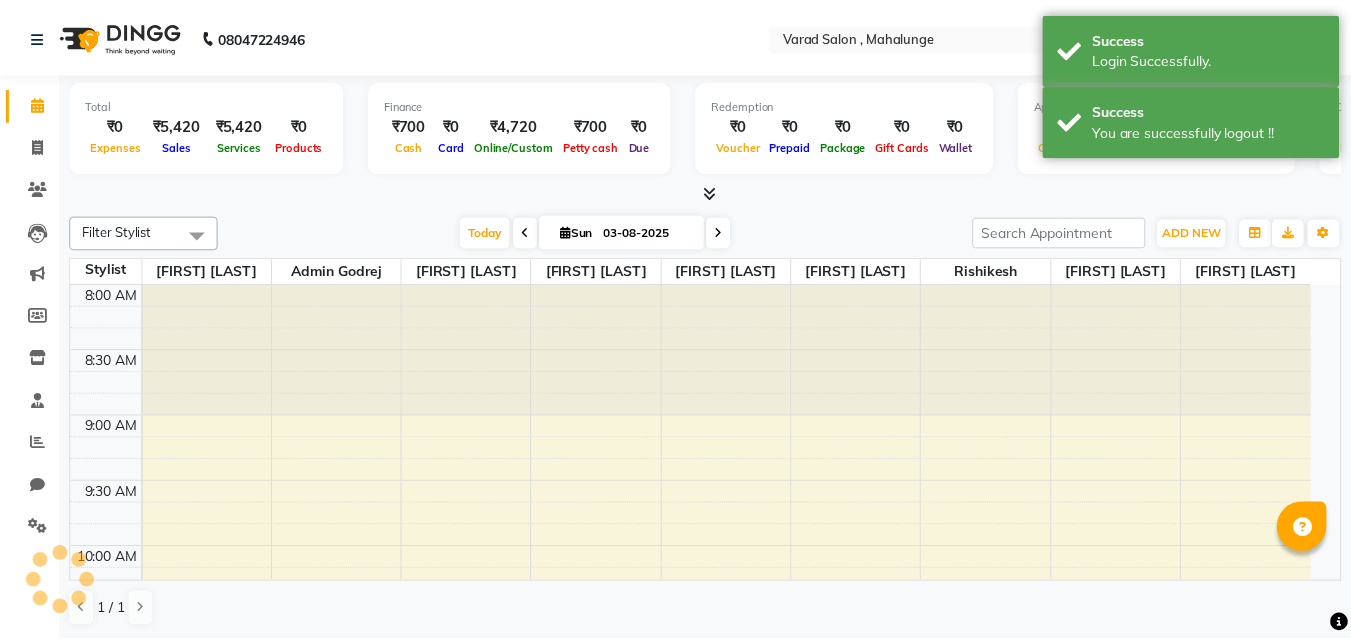scroll, scrollTop: 0, scrollLeft: 0, axis: both 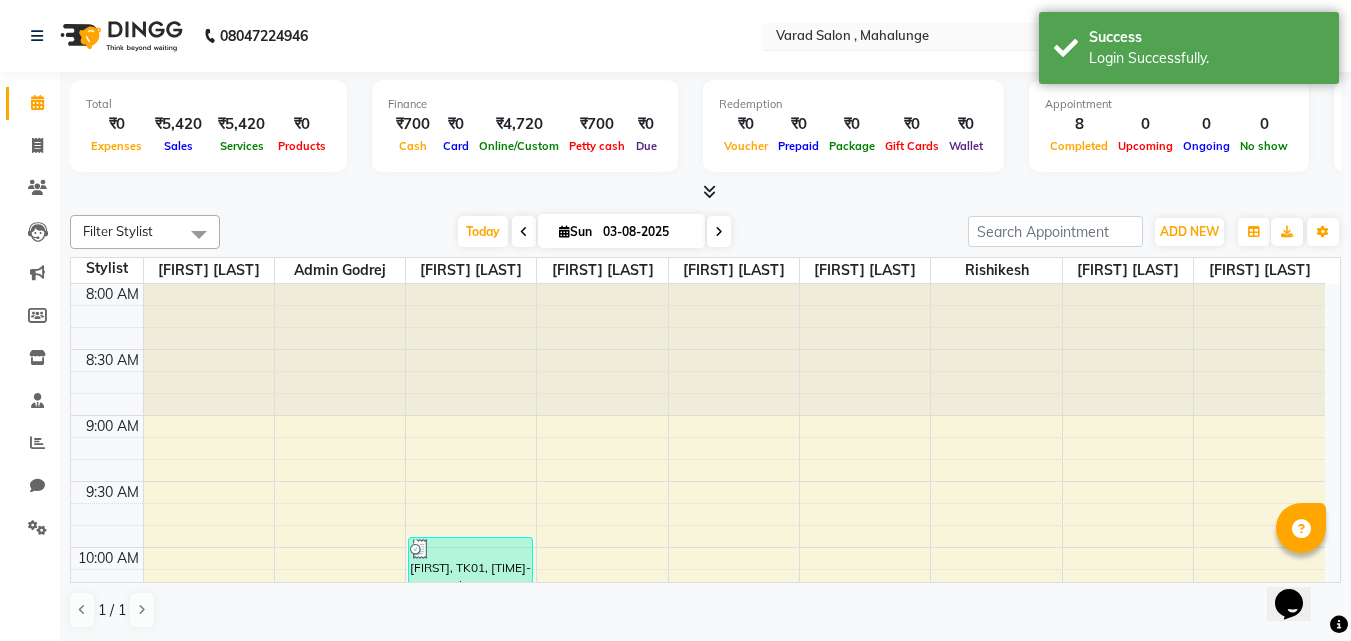 click at bounding box center (917, 38) 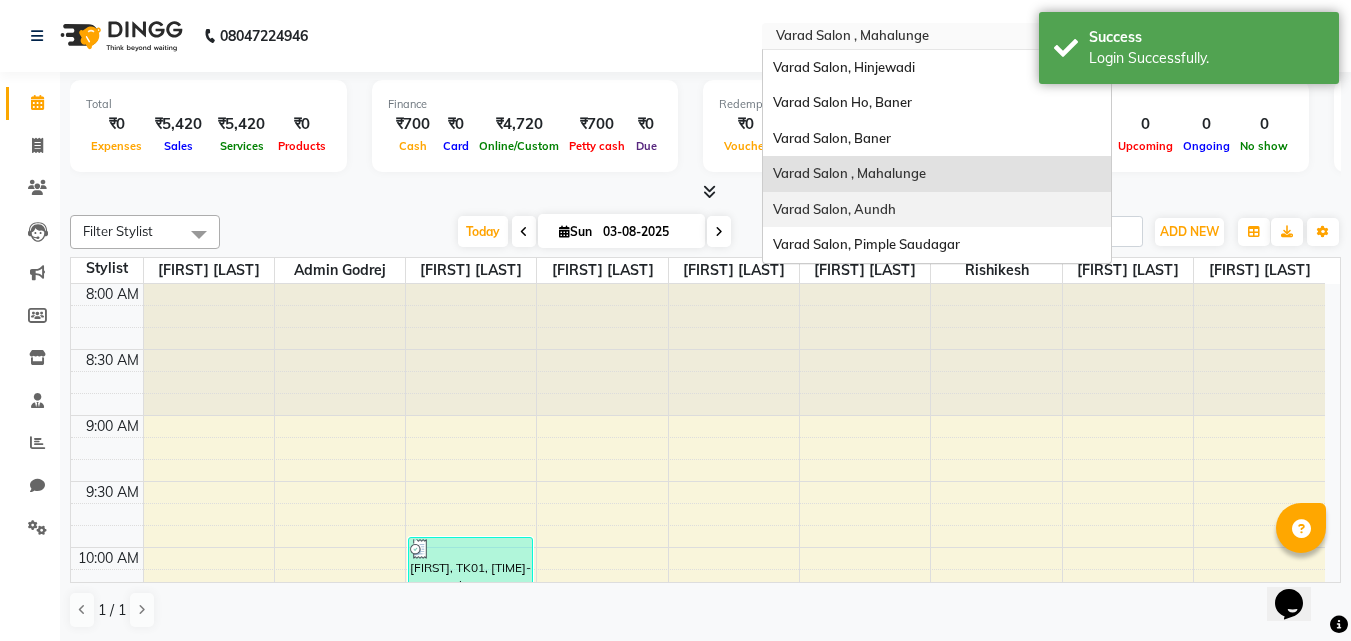 click on "Varad Salon, Aundh" at bounding box center [834, 209] 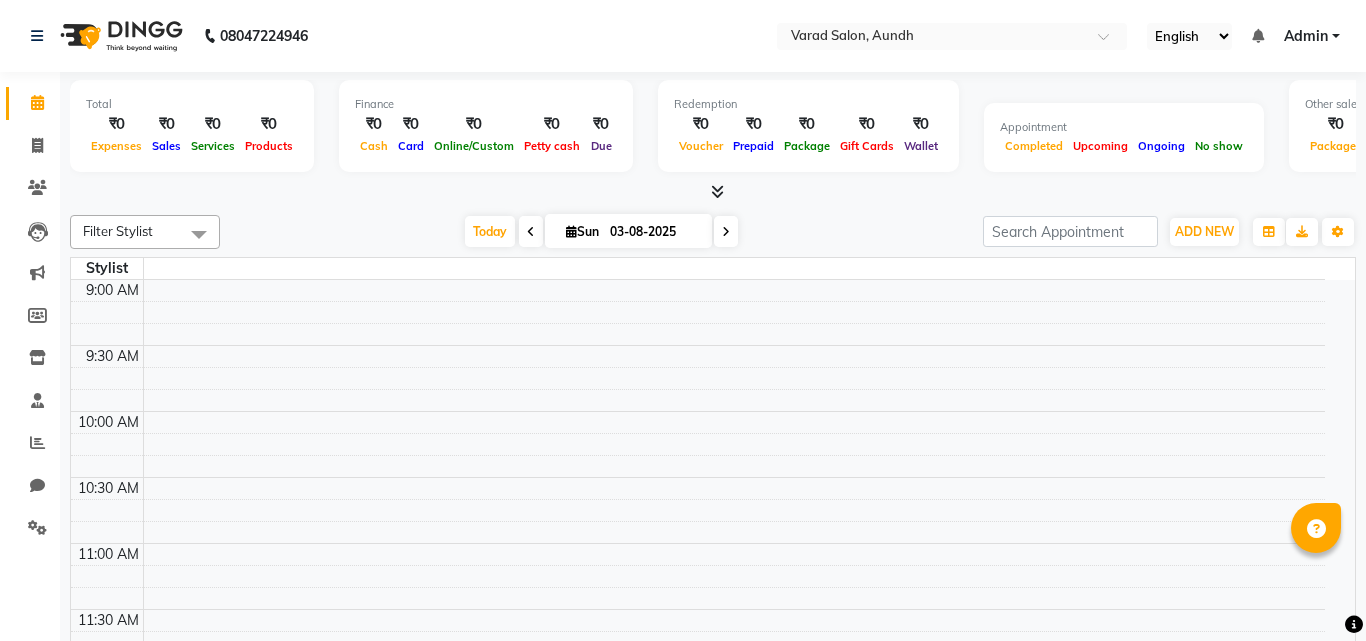 scroll, scrollTop: 0, scrollLeft: 0, axis: both 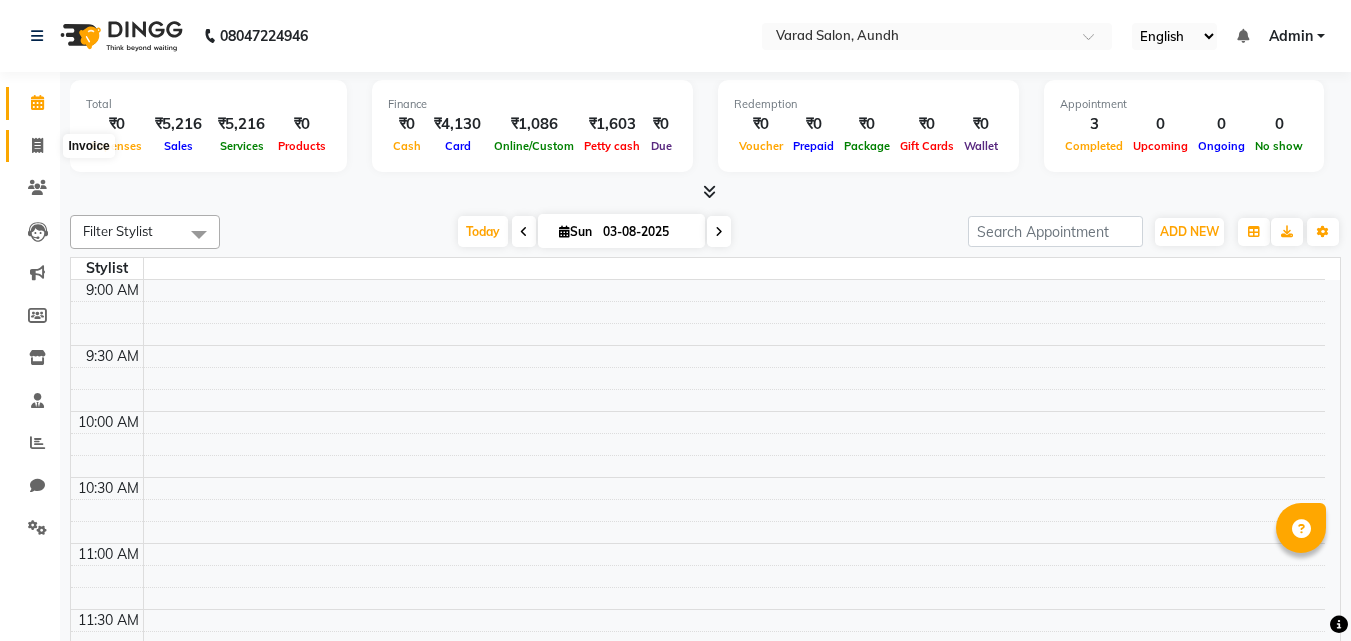 click 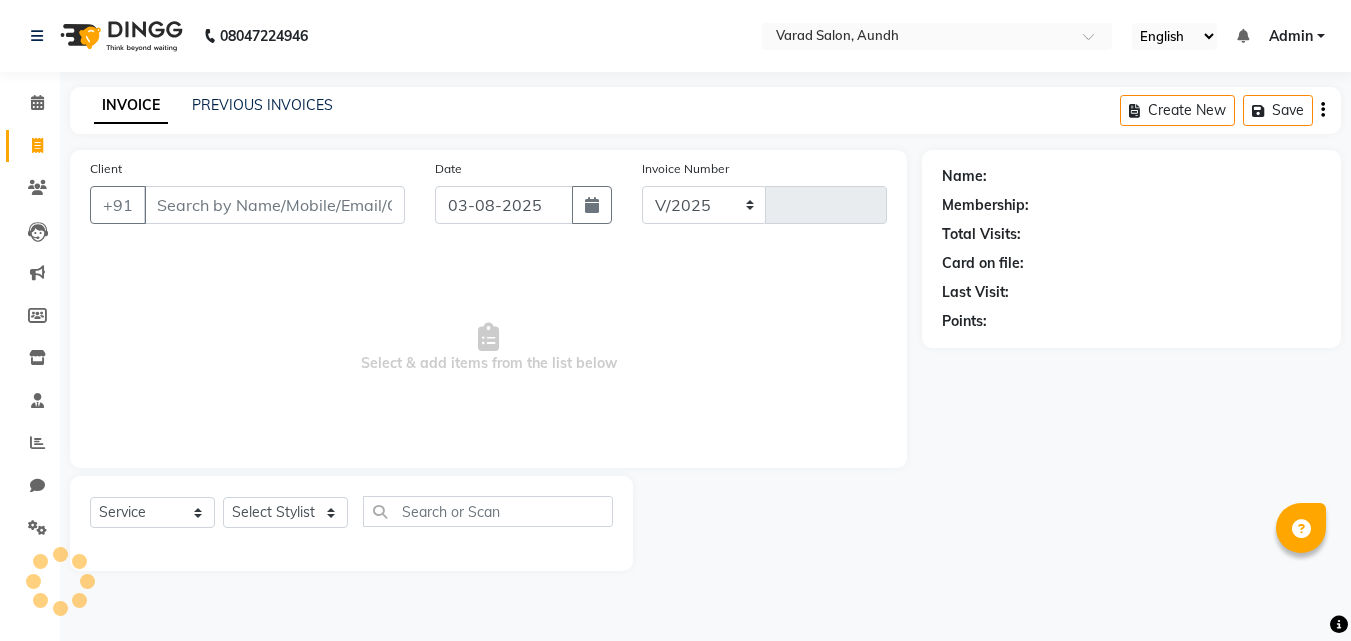 select on "7550" 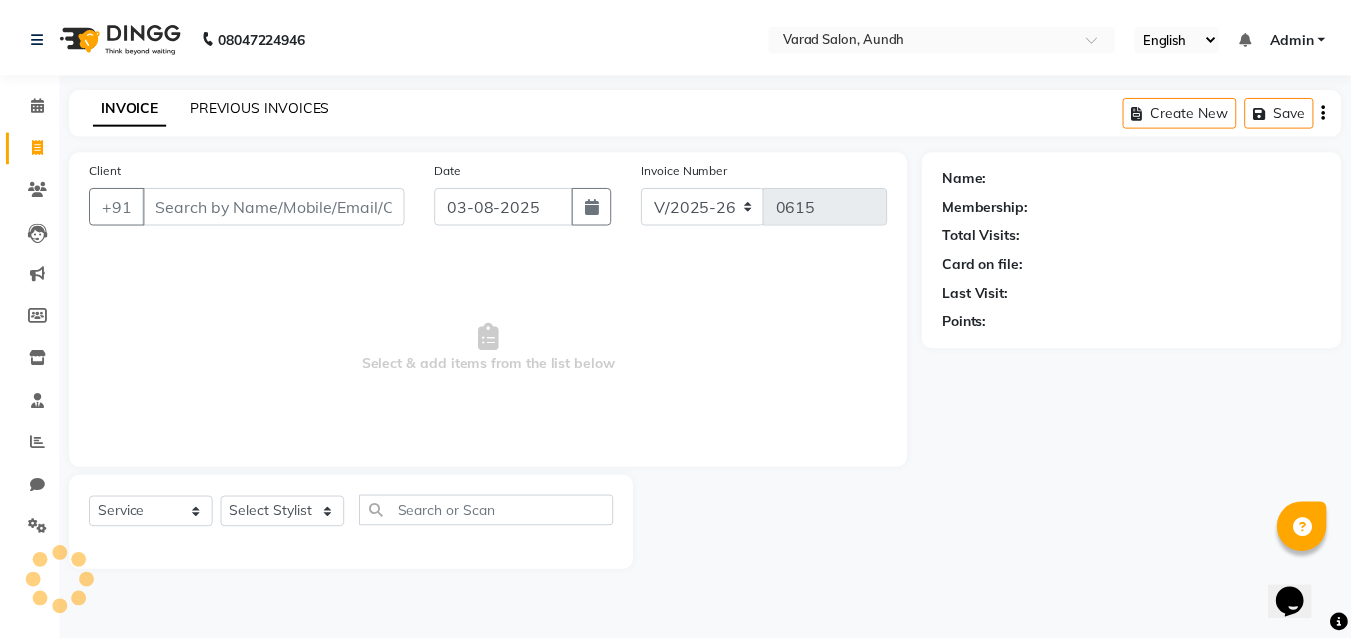 scroll, scrollTop: 0, scrollLeft: 0, axis: both 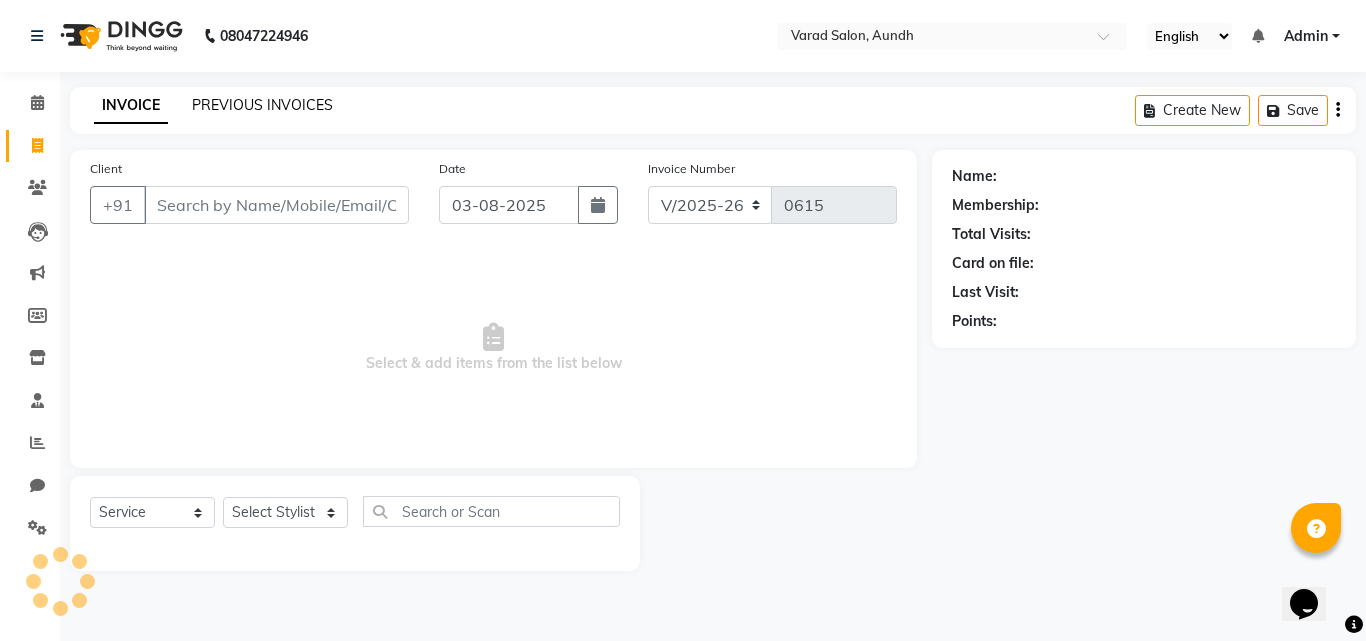 click on "PREVIOUS INVOICES" 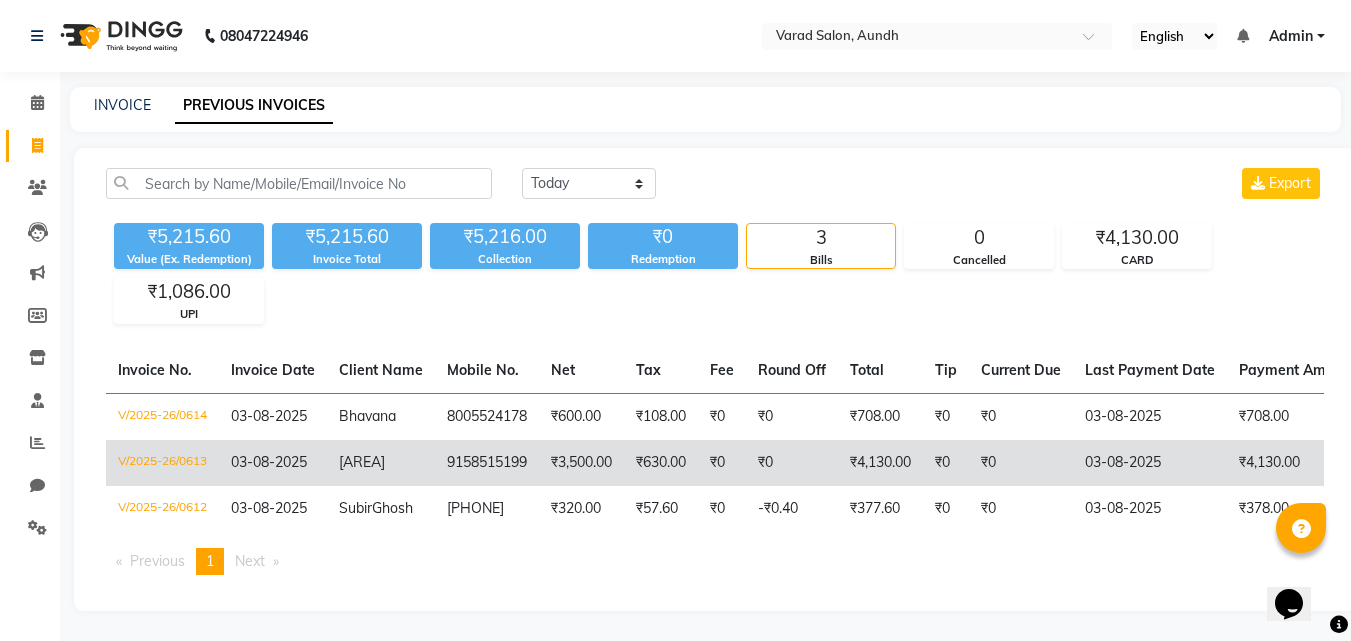 click on "₹0" 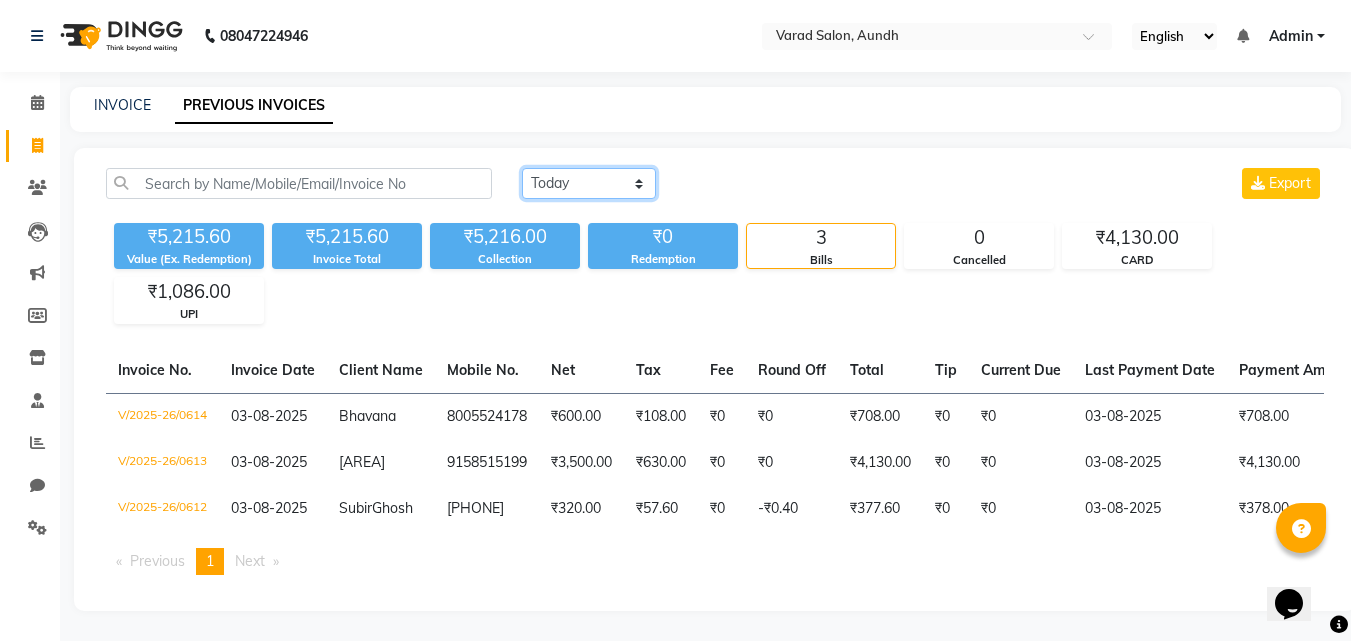 drag, startPoint x: 596, startPoint y: 176, endPoint x: 593, endPoint y: 194, distance: 18.248287 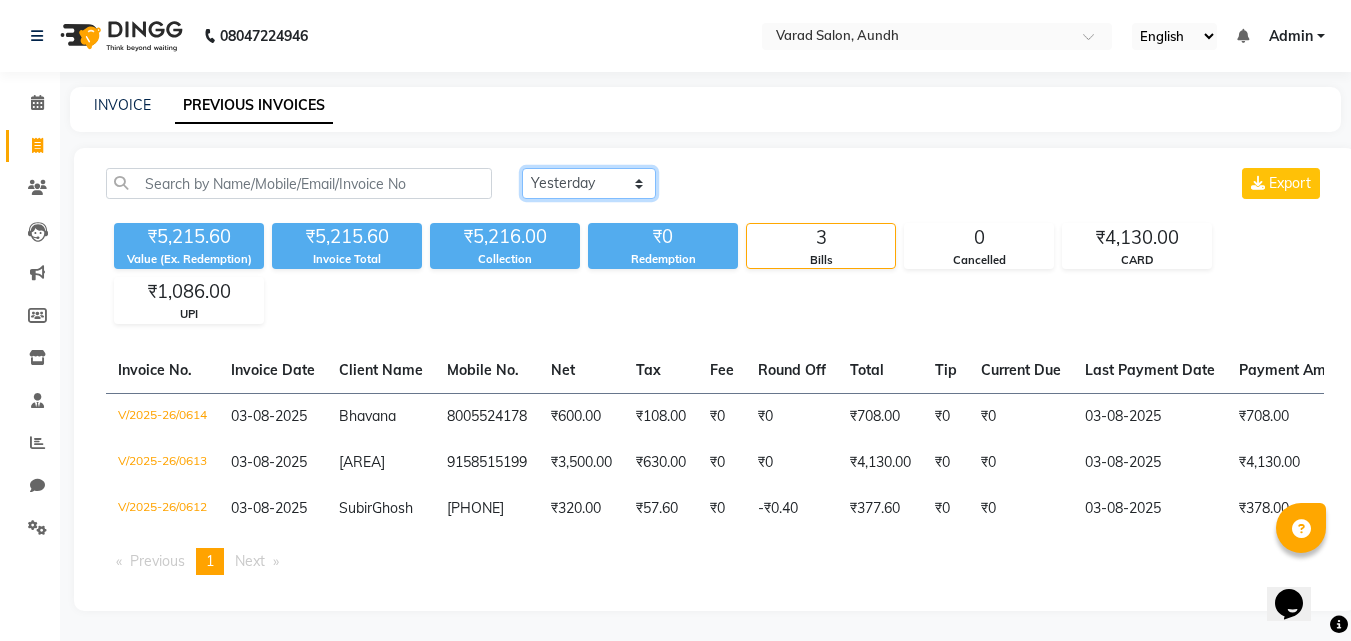 click on "Today Yesterday Custom Range" 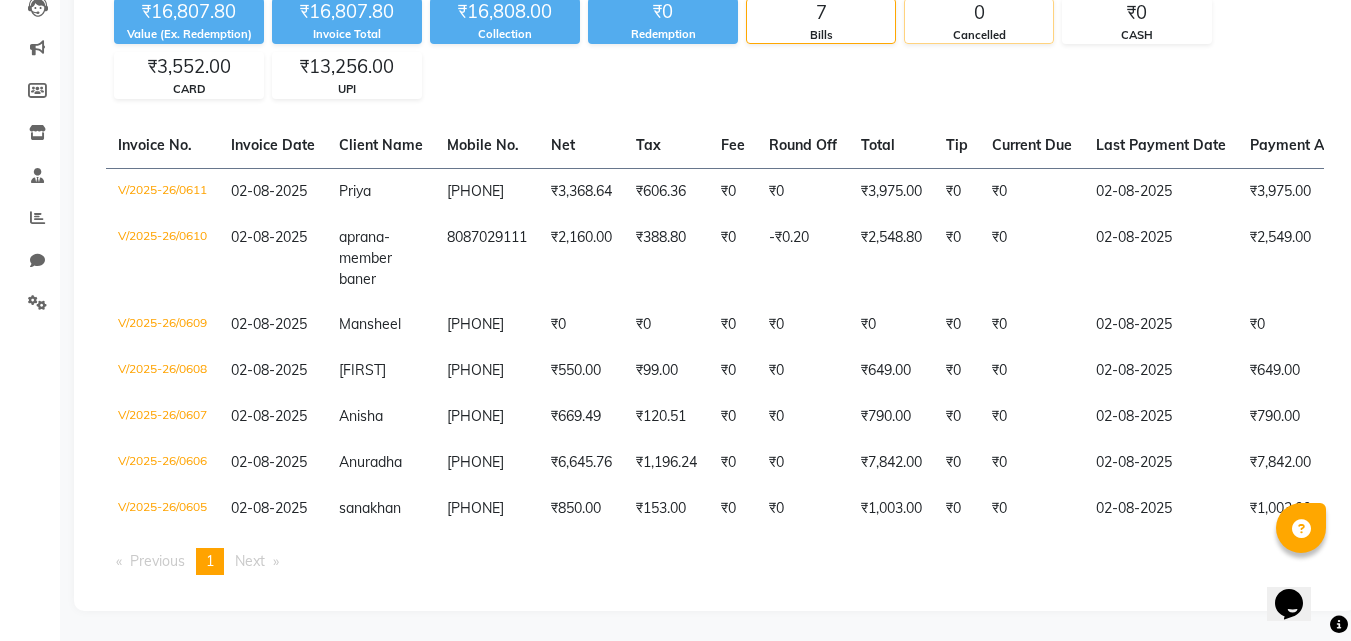 scroll, scrollTop: 240, scrollLeft: 0, axis: vertical 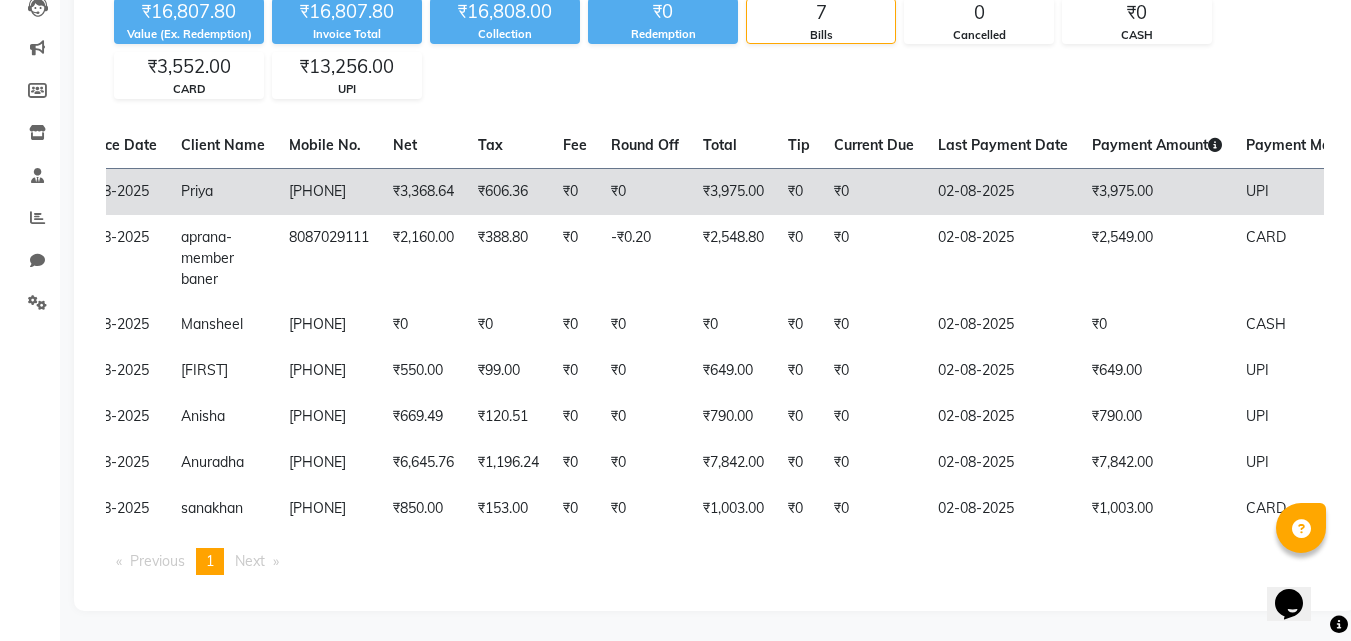 click on "₹0" 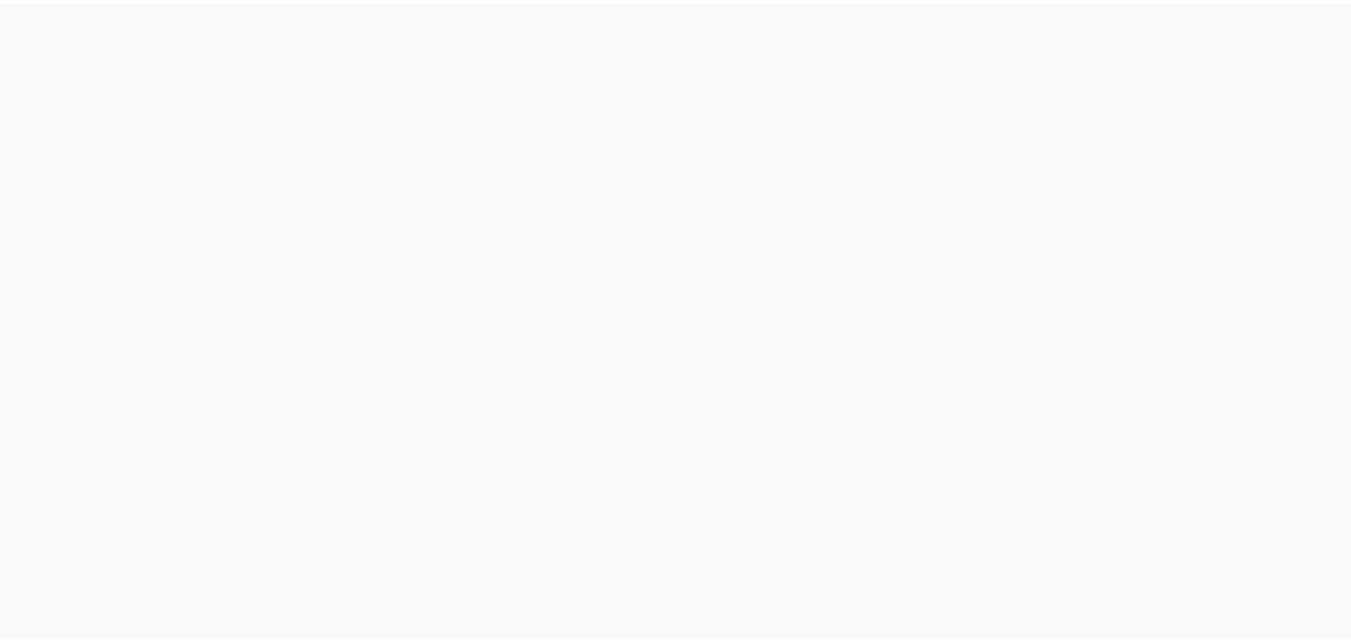 scroll, scrollTop: 0, scrollLeft: 0, axis: both 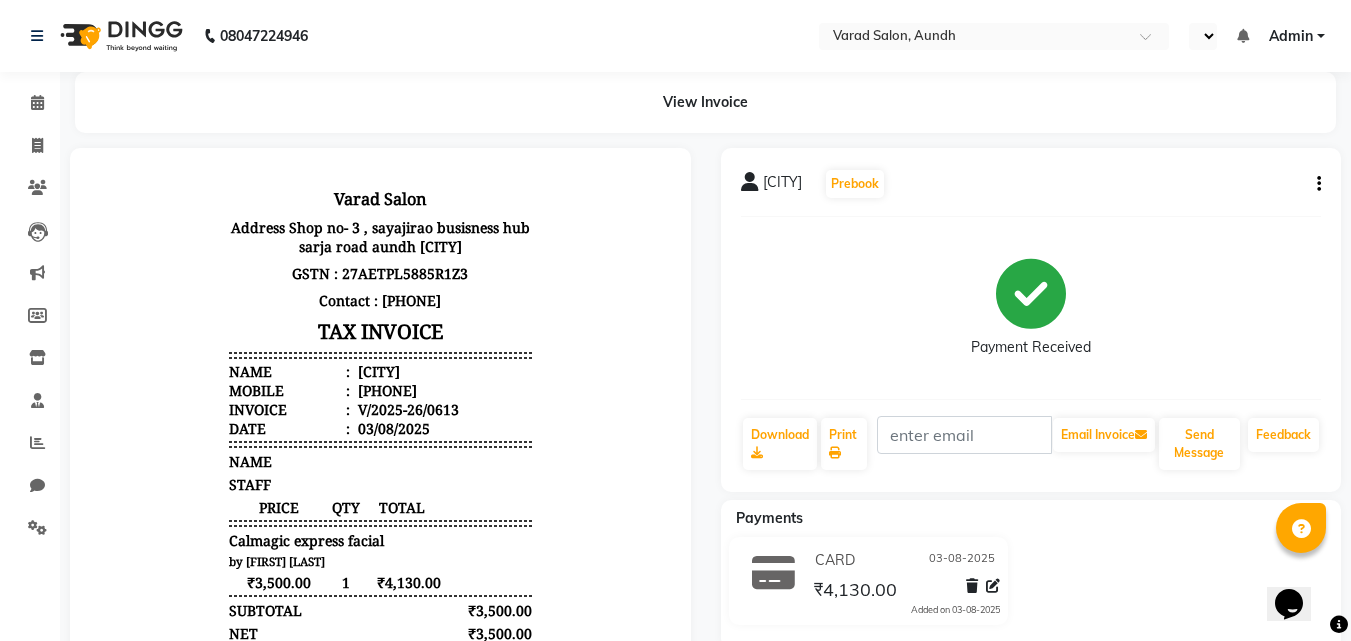 select on "en" 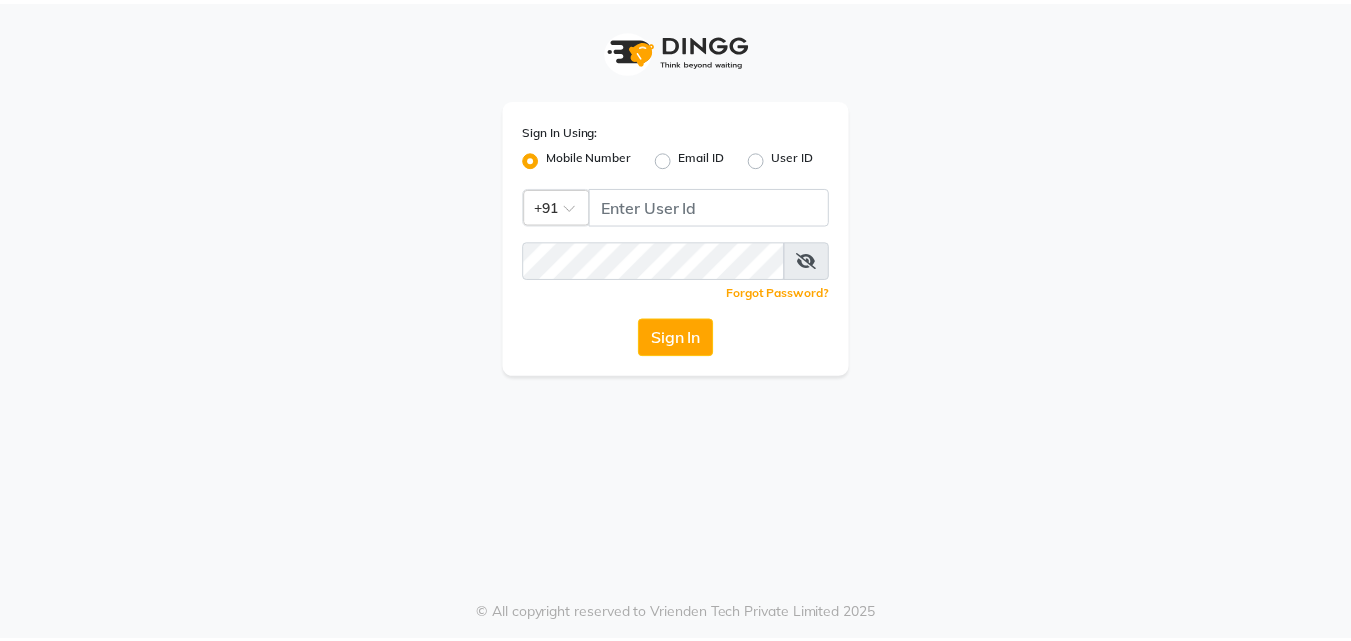 scroll, scrollTop: 0, scrollLeft: 0, axis: both 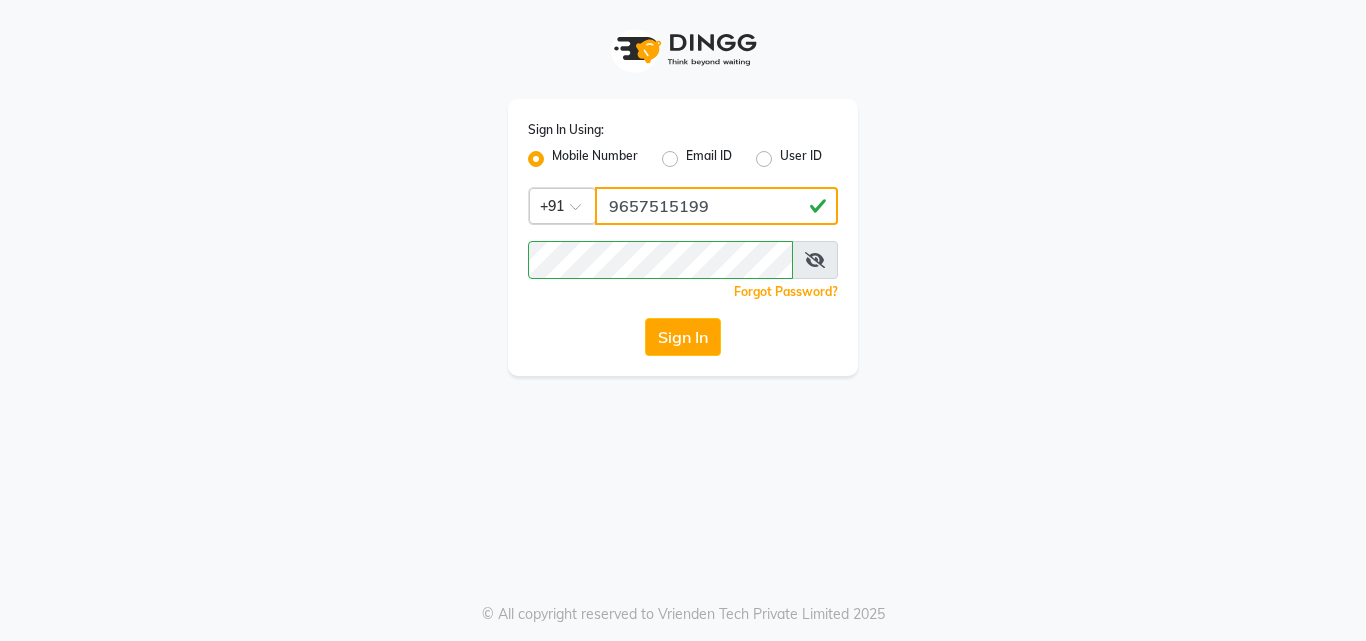 drag, startPoint x: 704, startPoint y: 206, endPoint x: 550, endPoint y: 202, distance: 154.05194 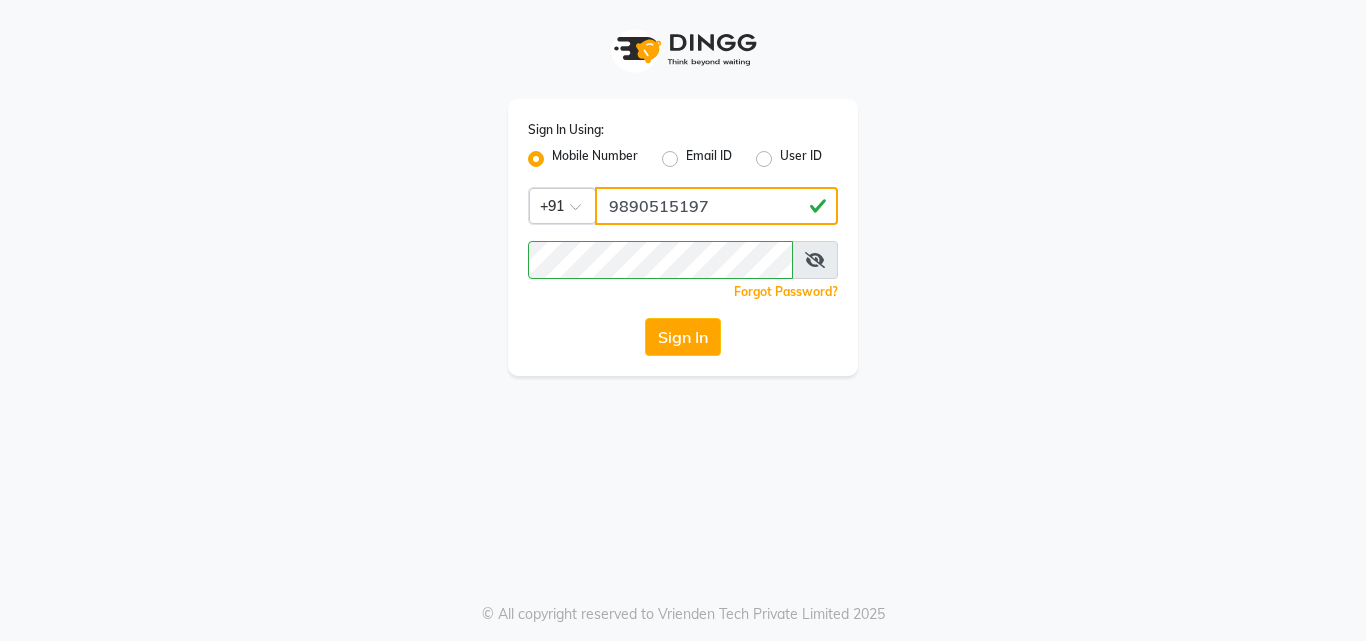 type on "9890515197" 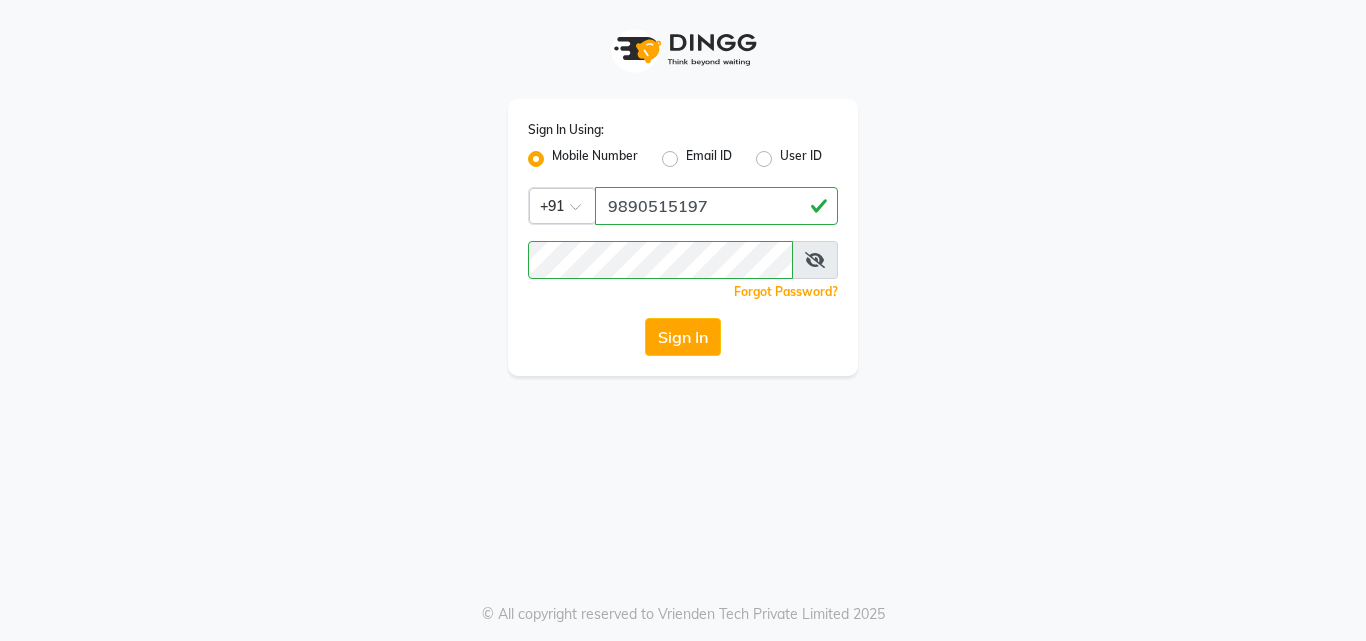 drag, startPoint x: 812, startPoint y: 250, endPoint x: 816, endPoint y: 276, distance: 26.305893 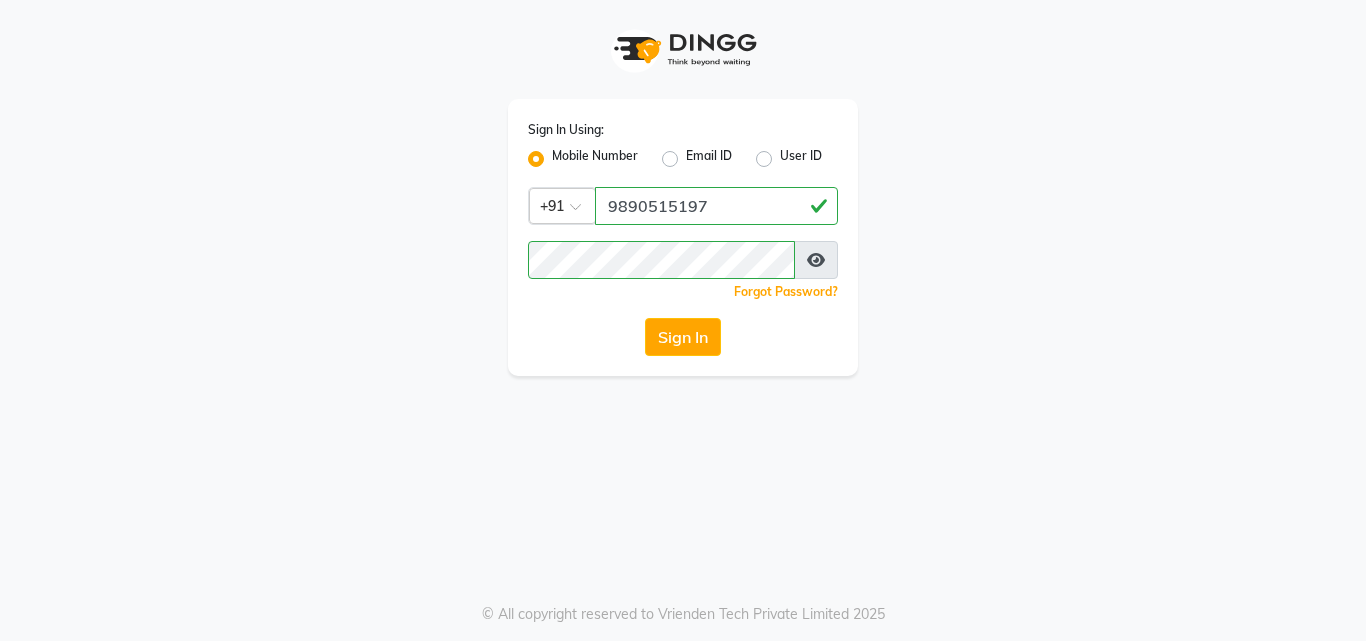 click at bounding box center (816, 260) 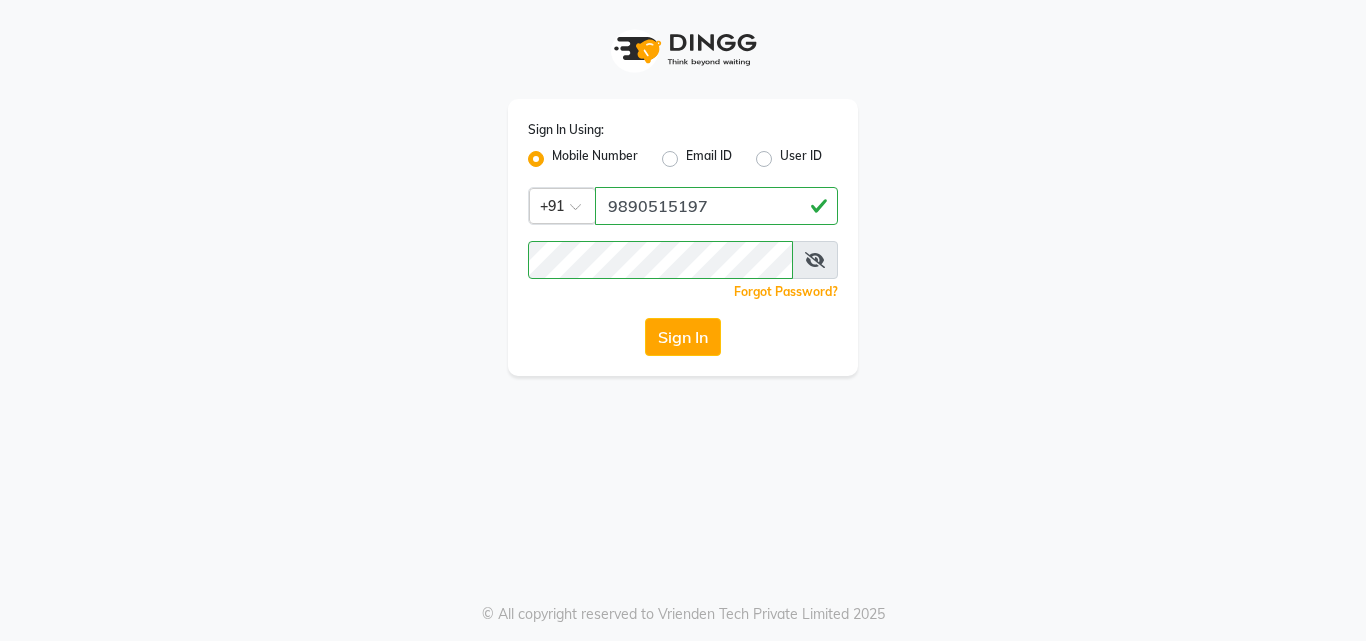 click at bounding box center [815, 260] 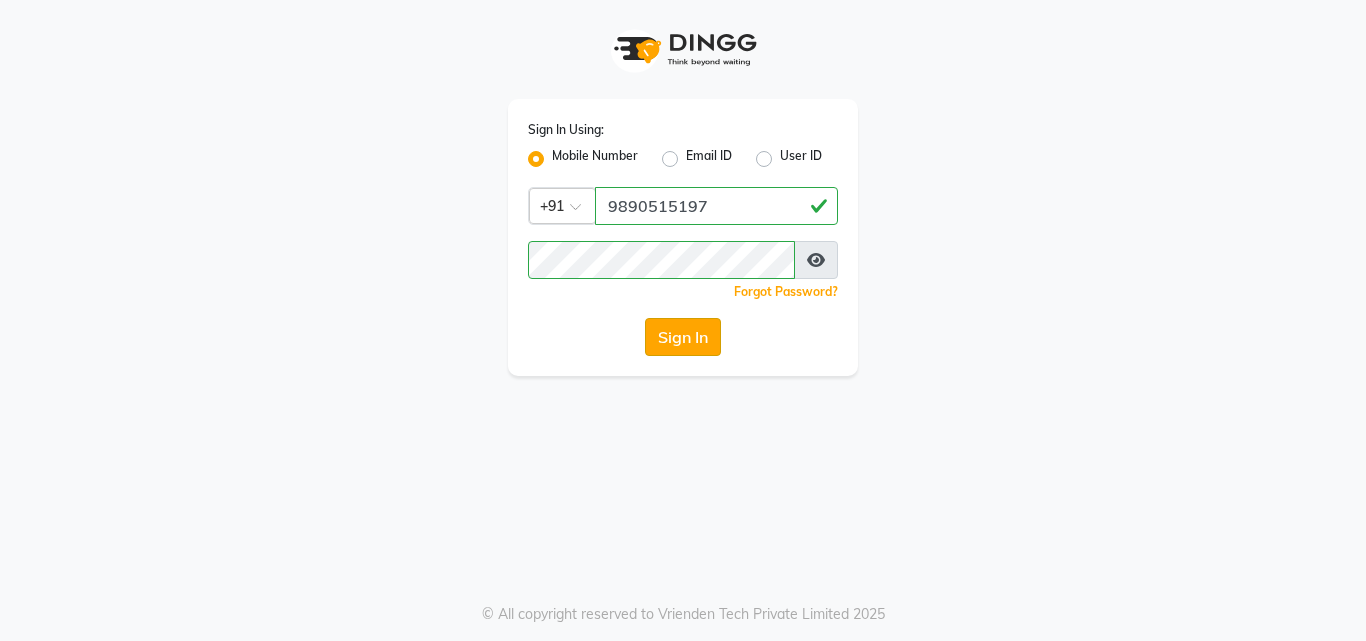 click on "Sign In" 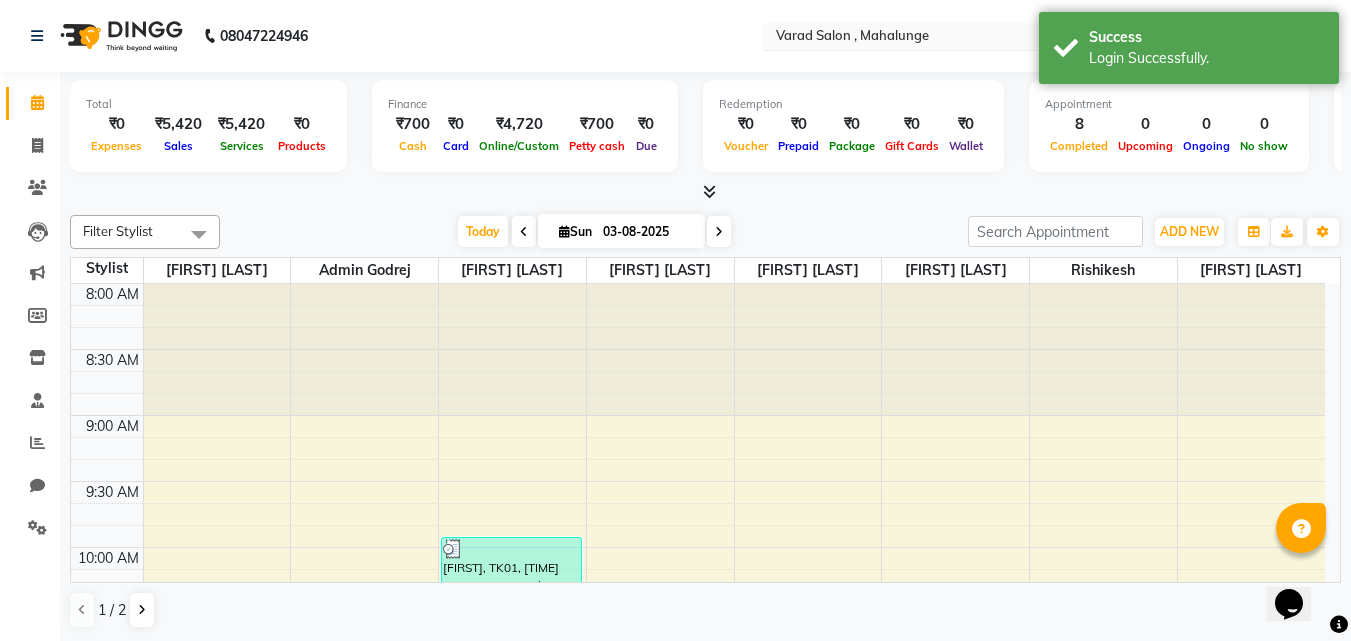 scroll, scrollTop: 0, scrollLeft: 0, axis: both 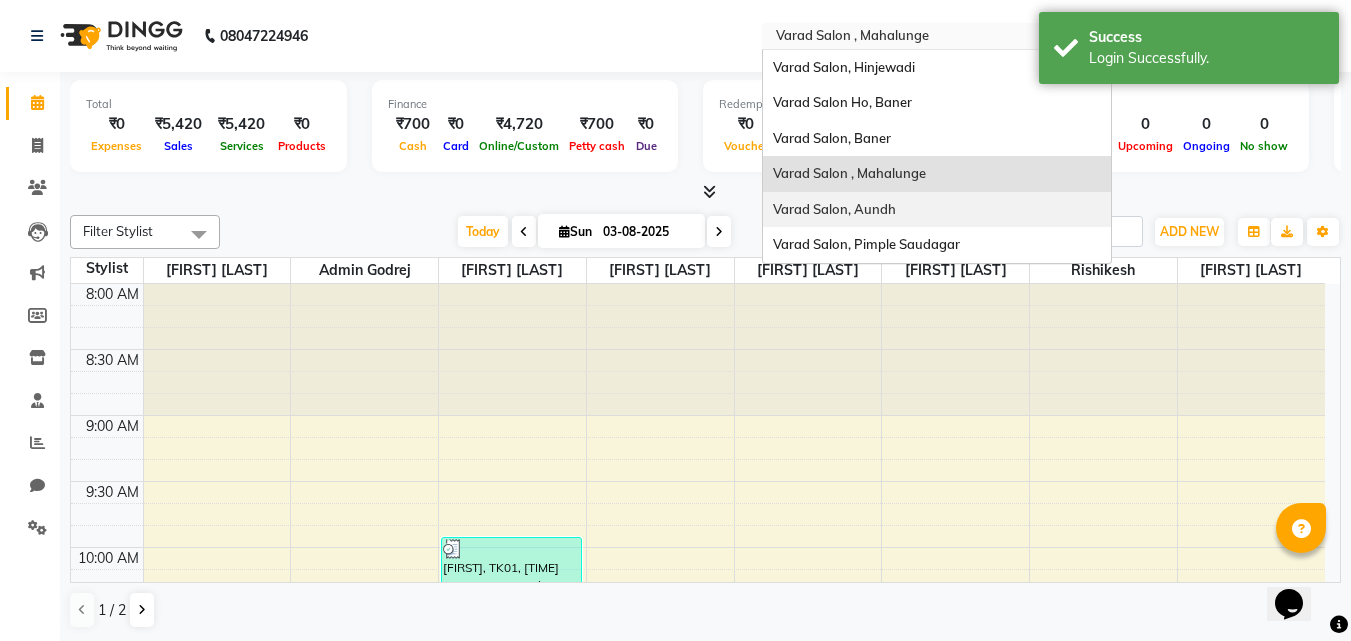 click on "Varad Salon, Aundh" at bounding box center (834, 209) 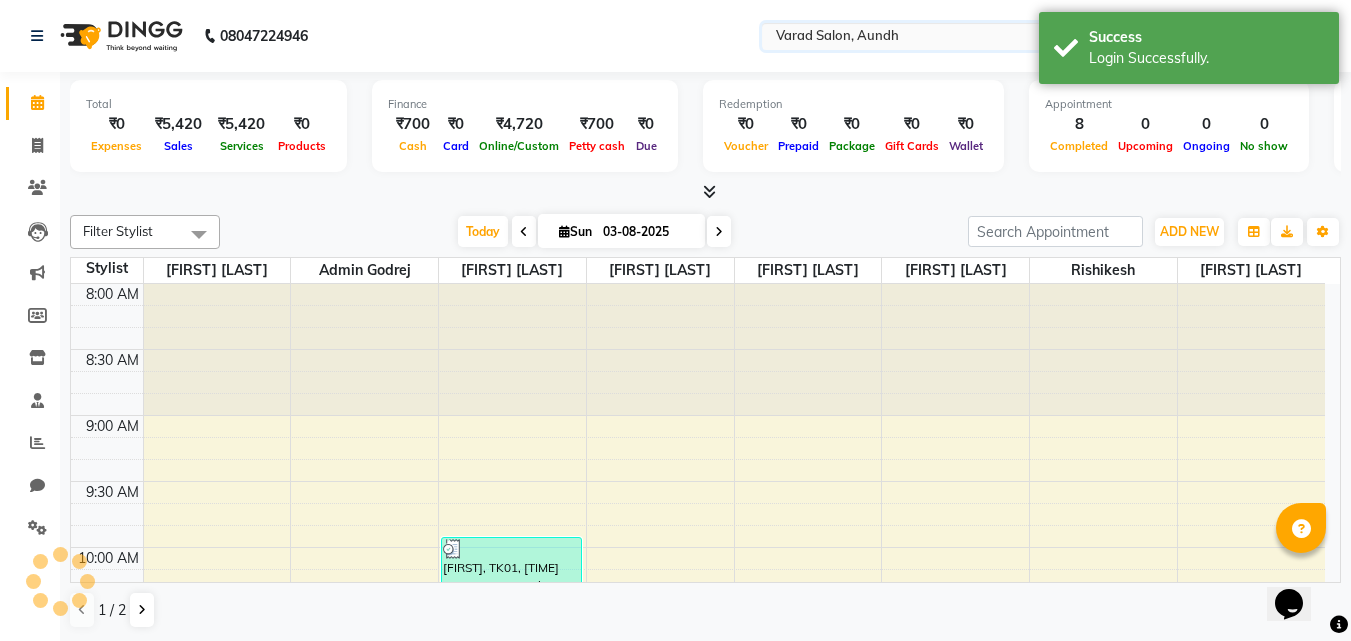 scroll, scrollTop: 661, scrollLeft: 0, axis: vertical 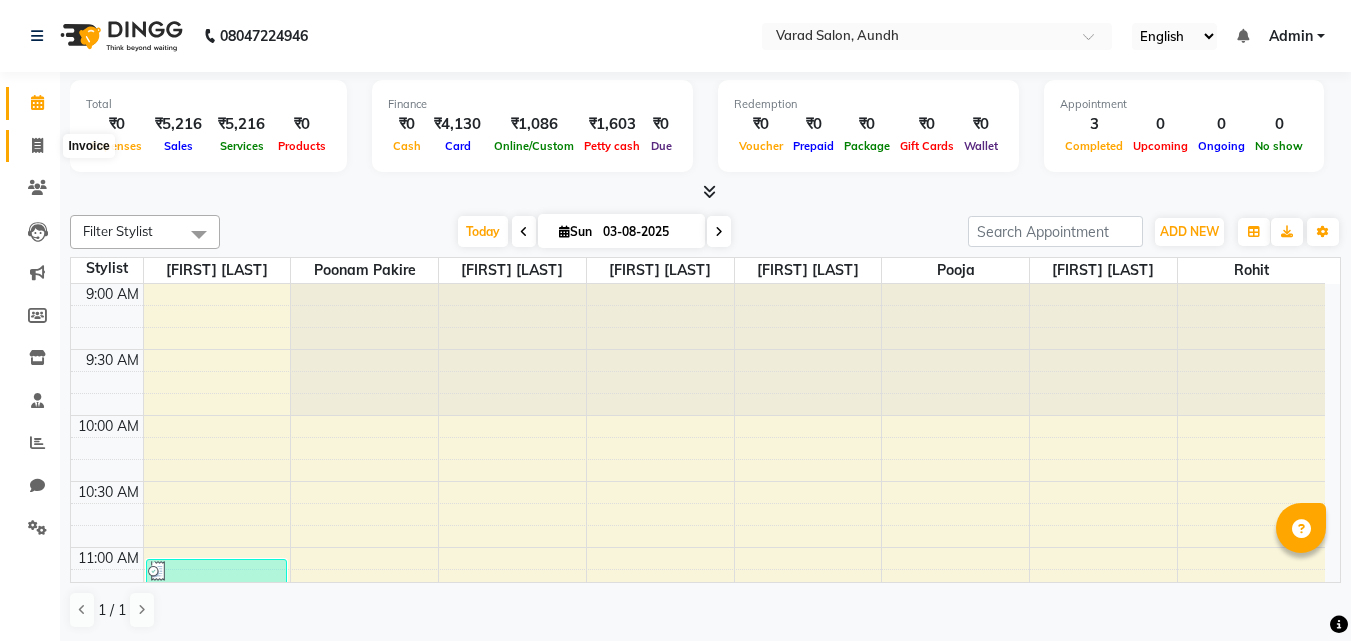 drag, startPoint x: 33, startPoint y: 150, endPoint x: 68, endPoint y: 143, distance: 35.69314 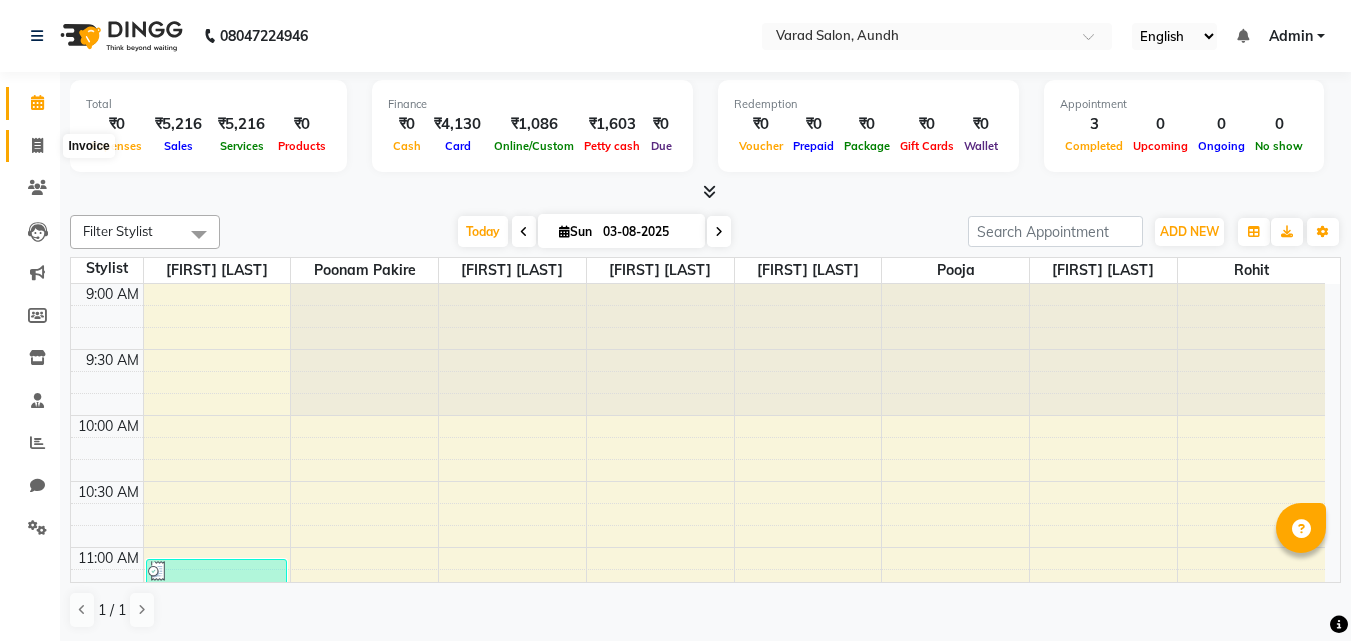 click 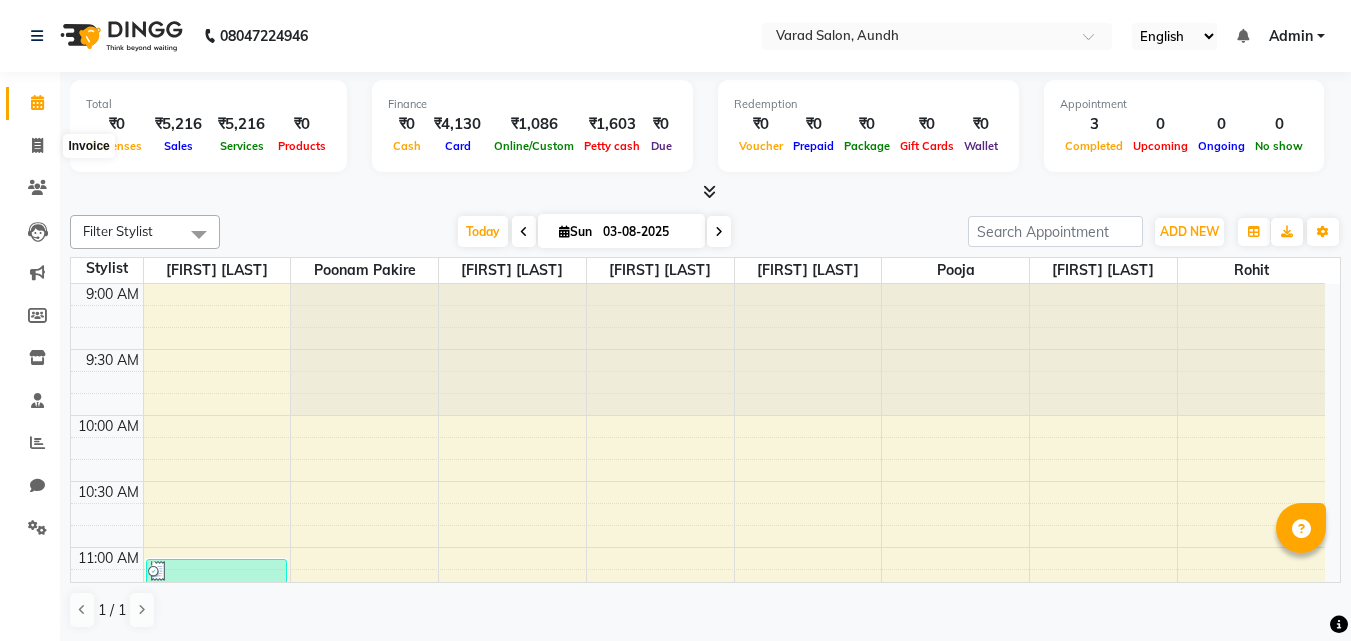 select on "7550" 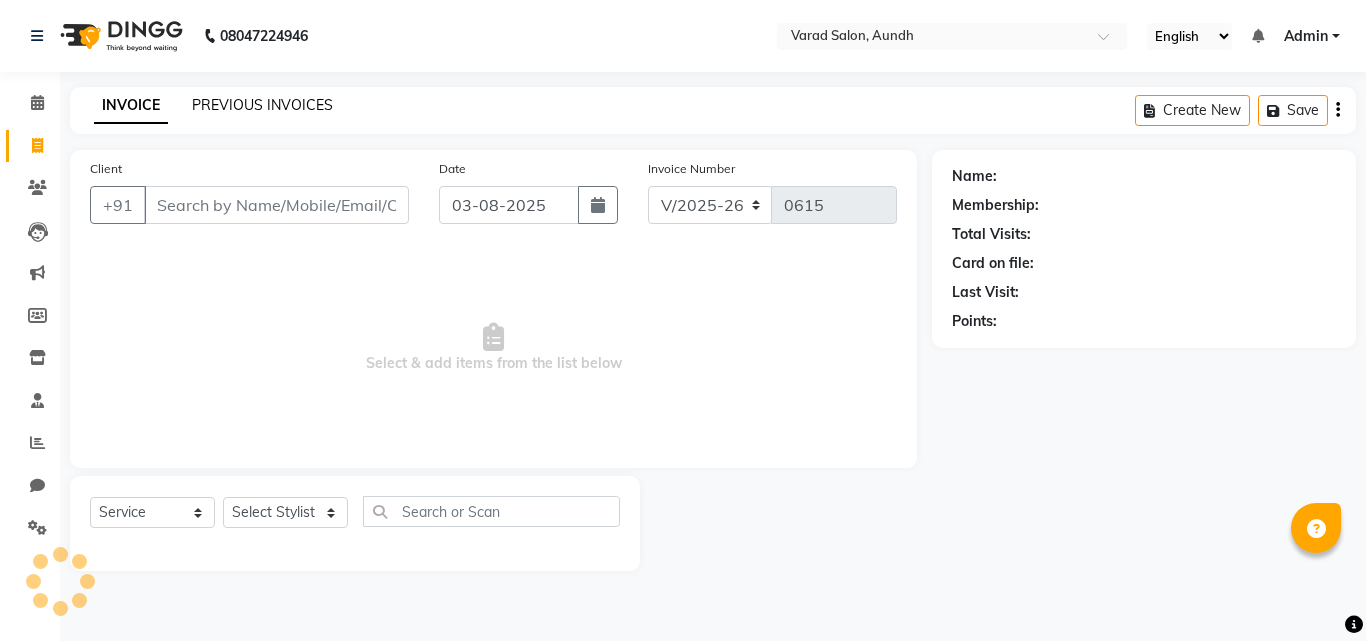 click on "PREVIOUS INVOICES" 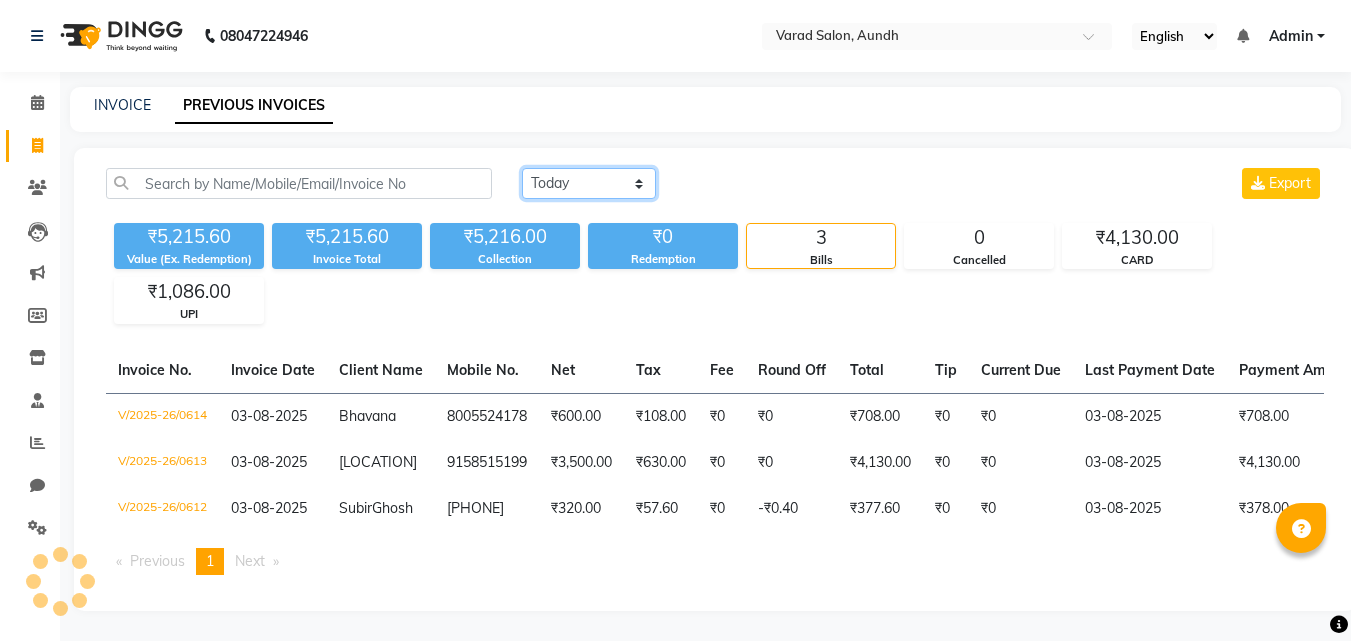click on "Today Yesterday Custom Range" 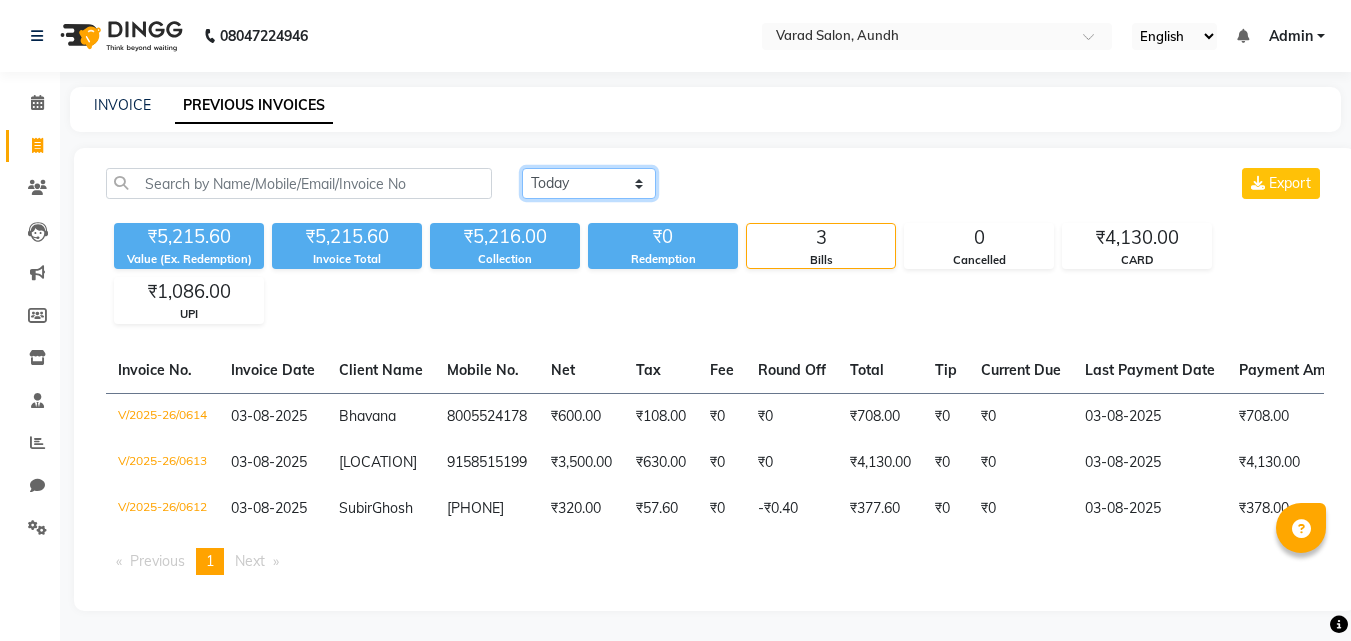 select on "yesterday" 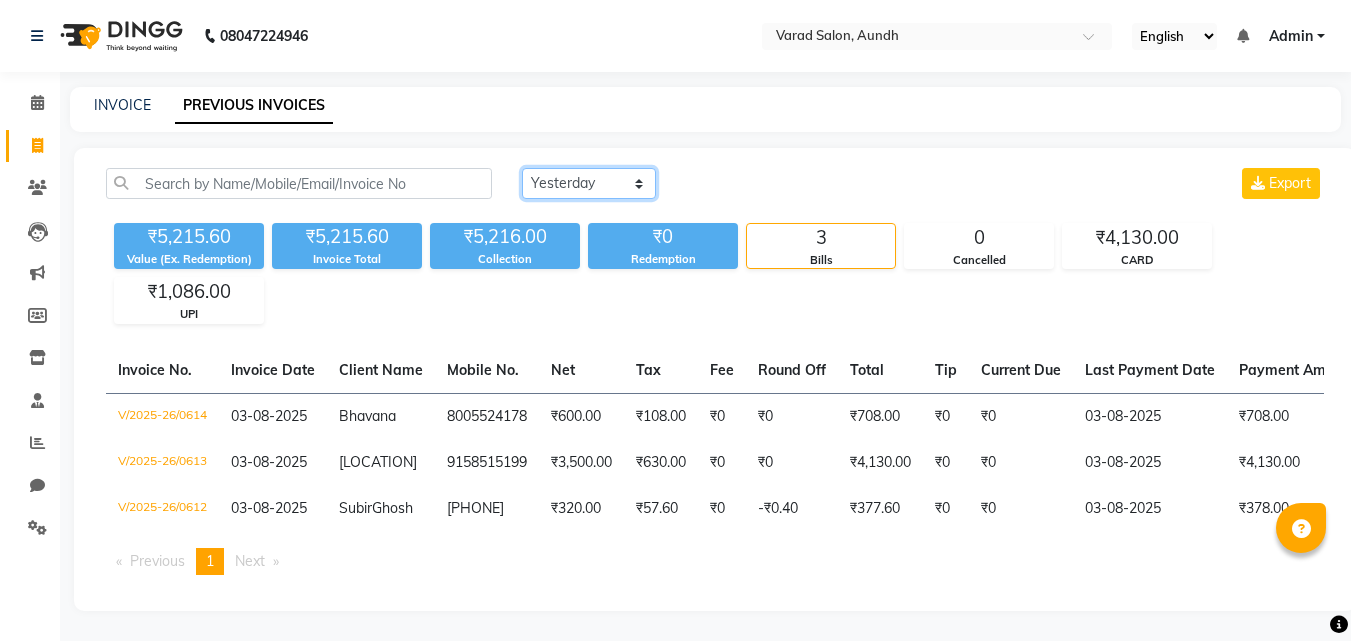 click on "Today Yesterday Custom Range" 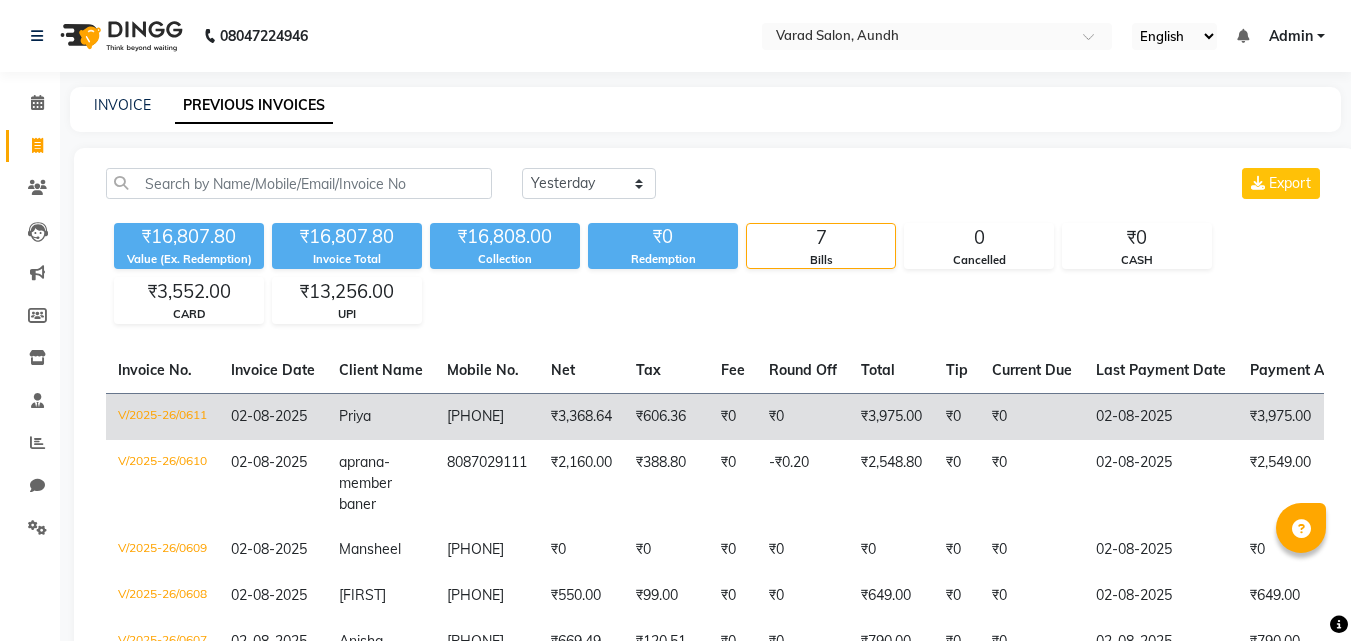 click on "₹3,368.64" 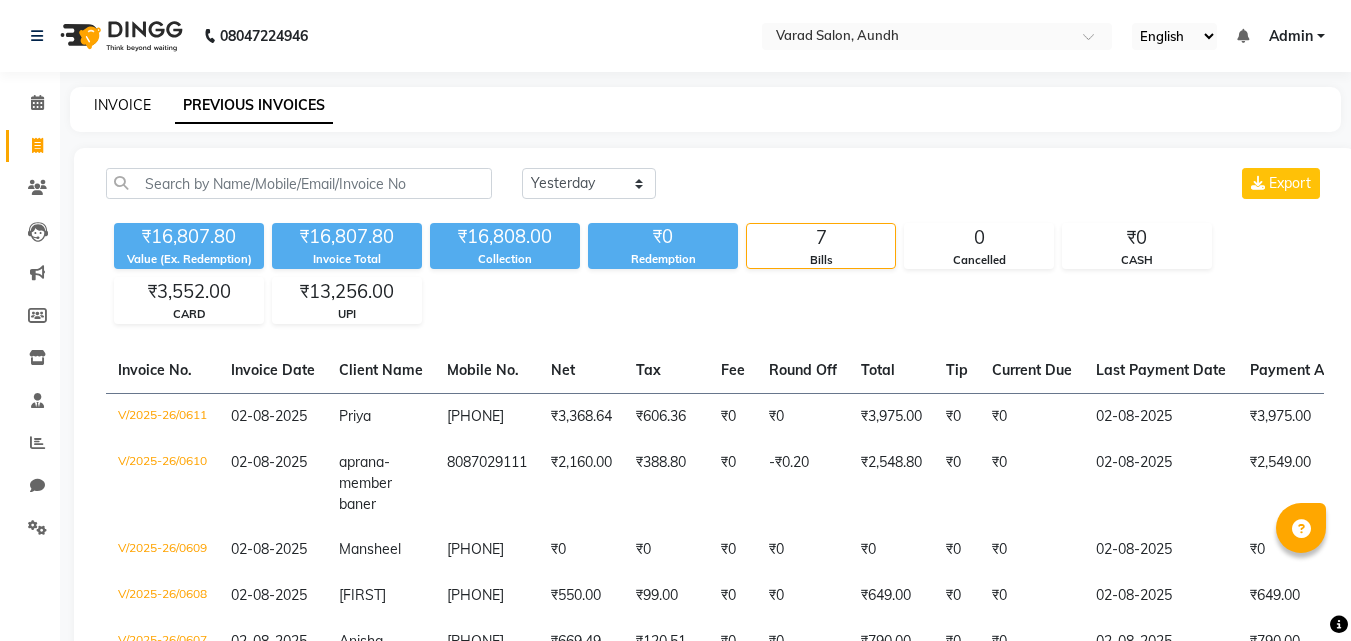 click on "INVOICE" 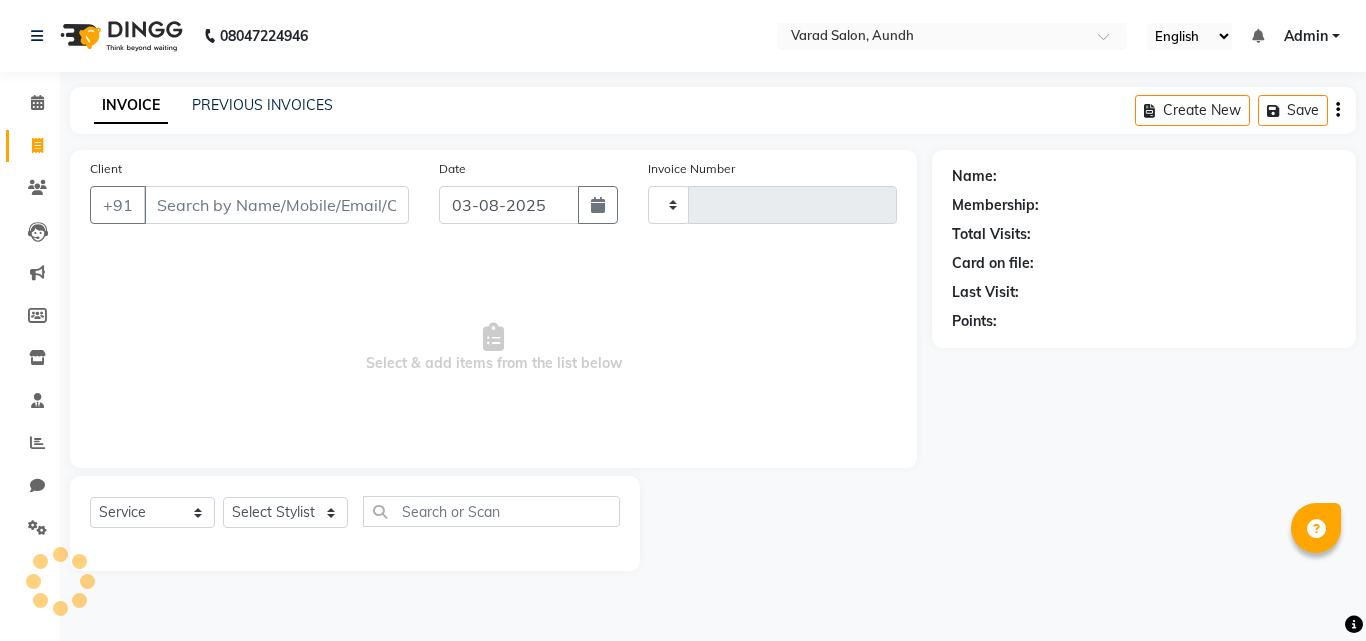 type on "0615" 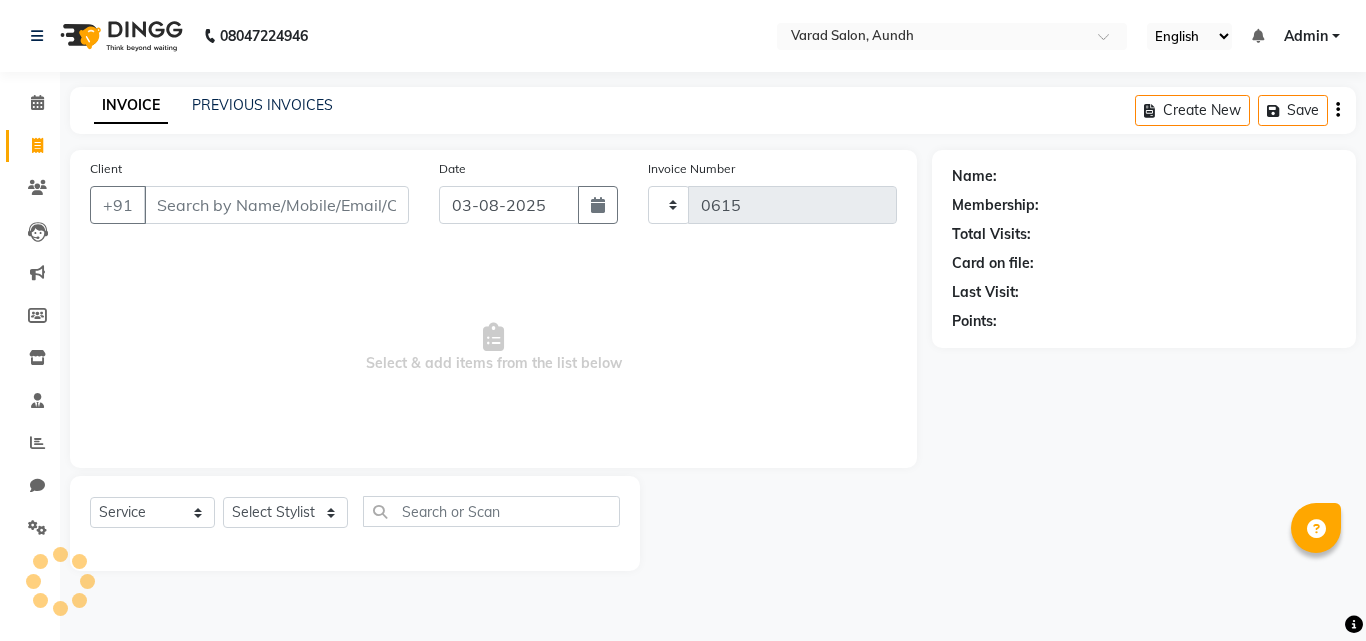 select on "7550" 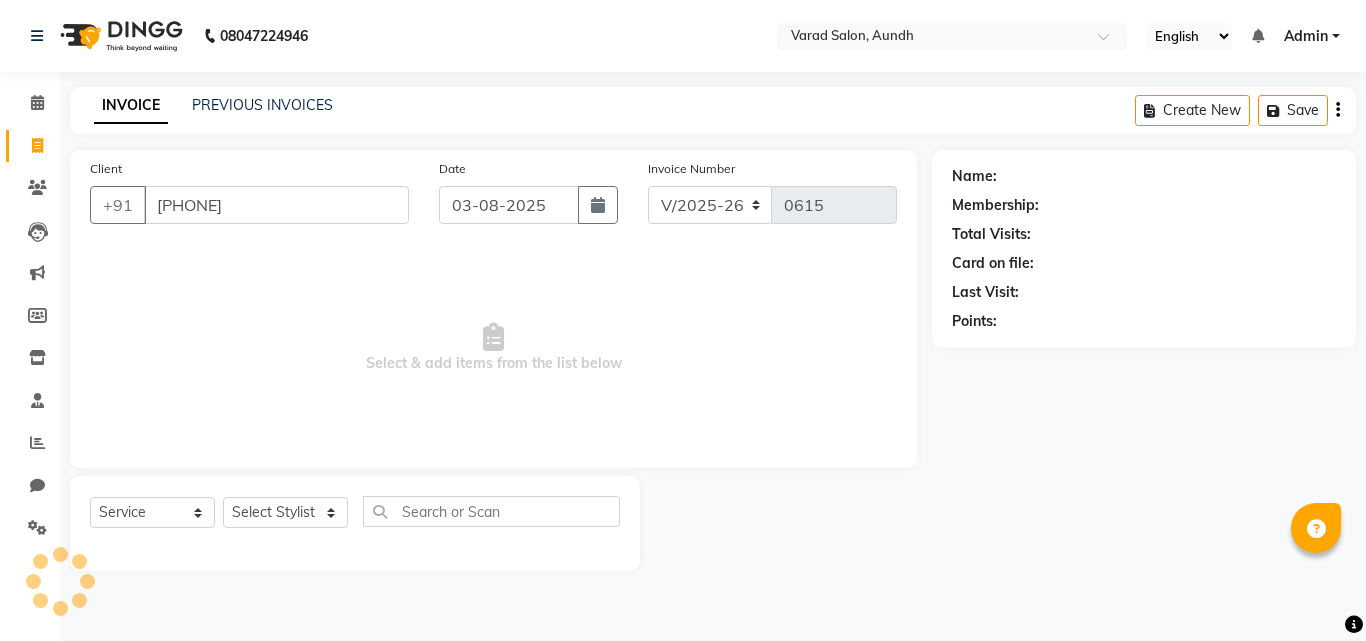 type on "[PHONE]" 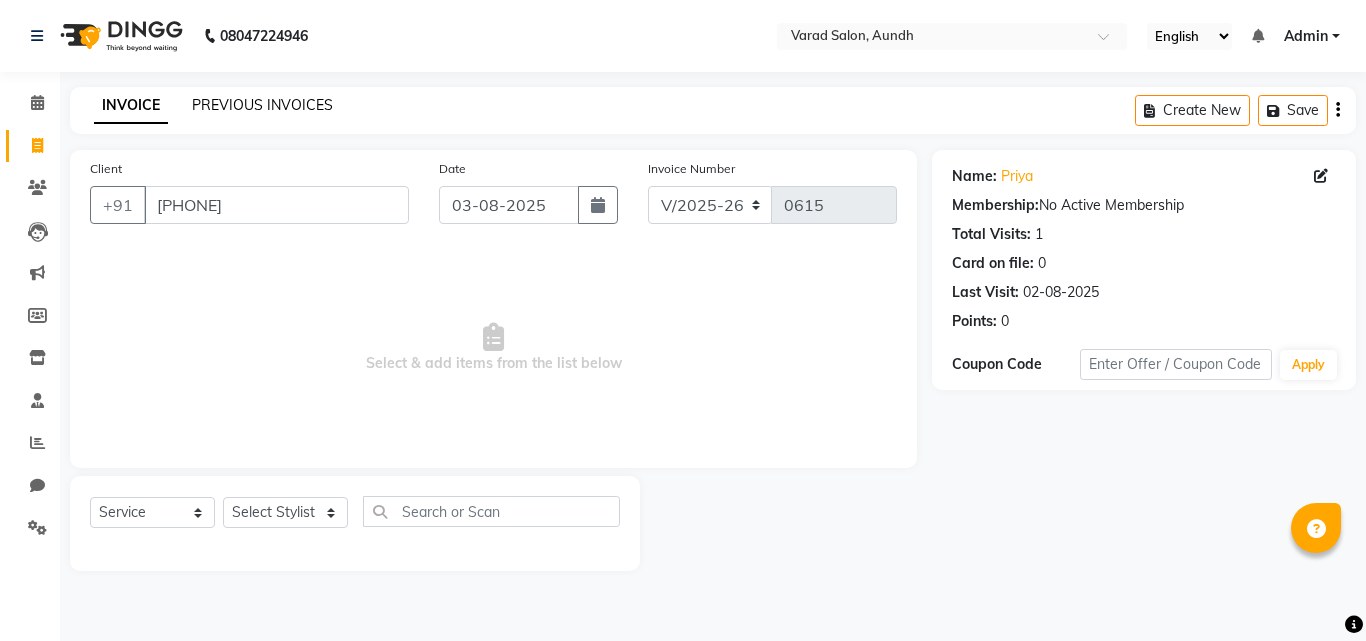 click on "PREVIOUS INVOICES" 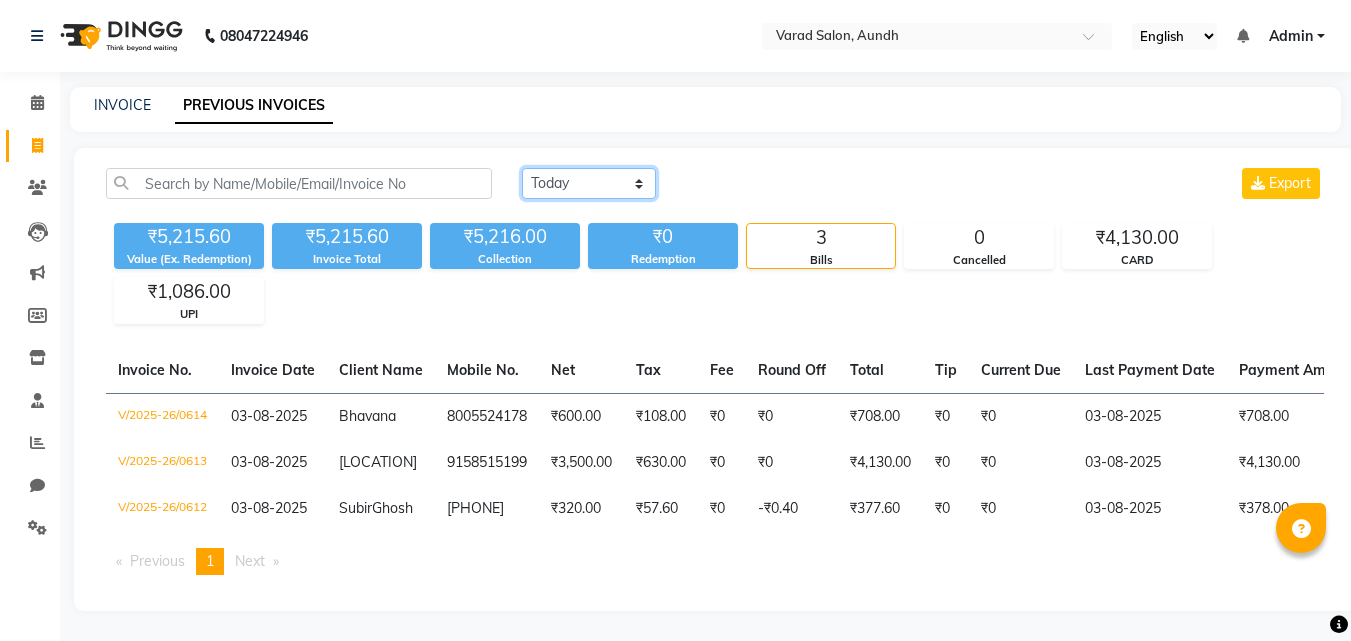 drag, startPoint x: 611, startPoint y: 182, endPoint x: 606, endPoint y: 194, distance: 13 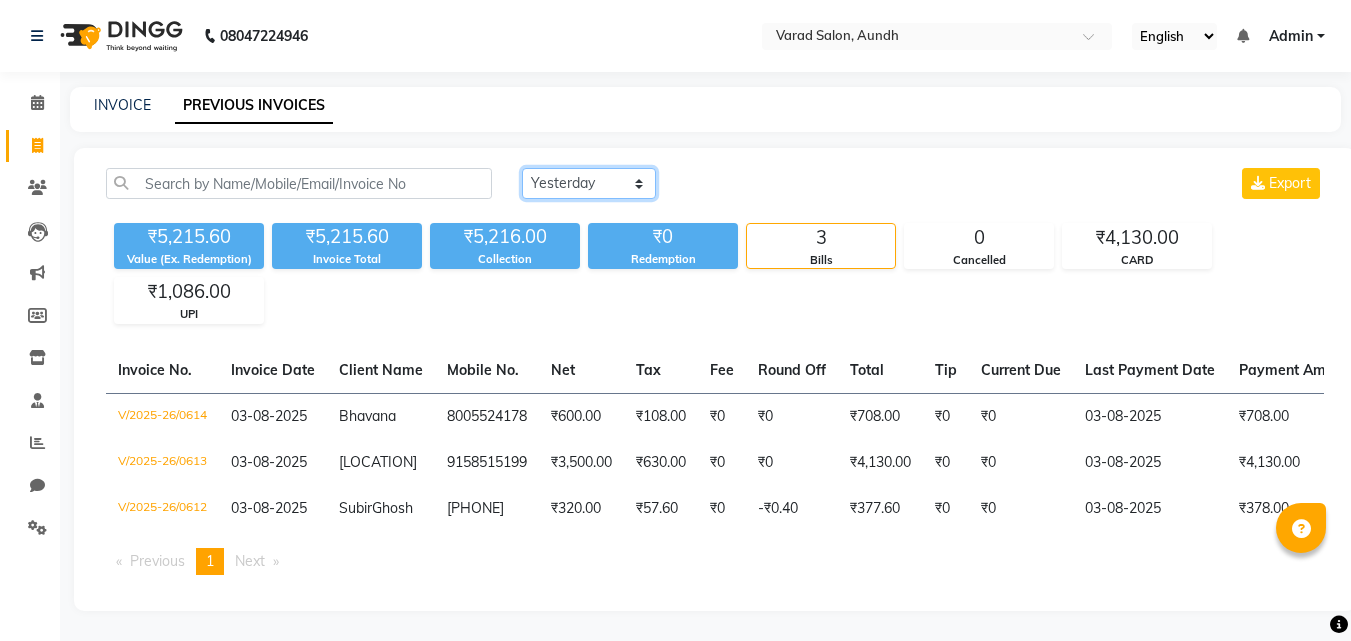 click on "Today Yesterday Custom Range" 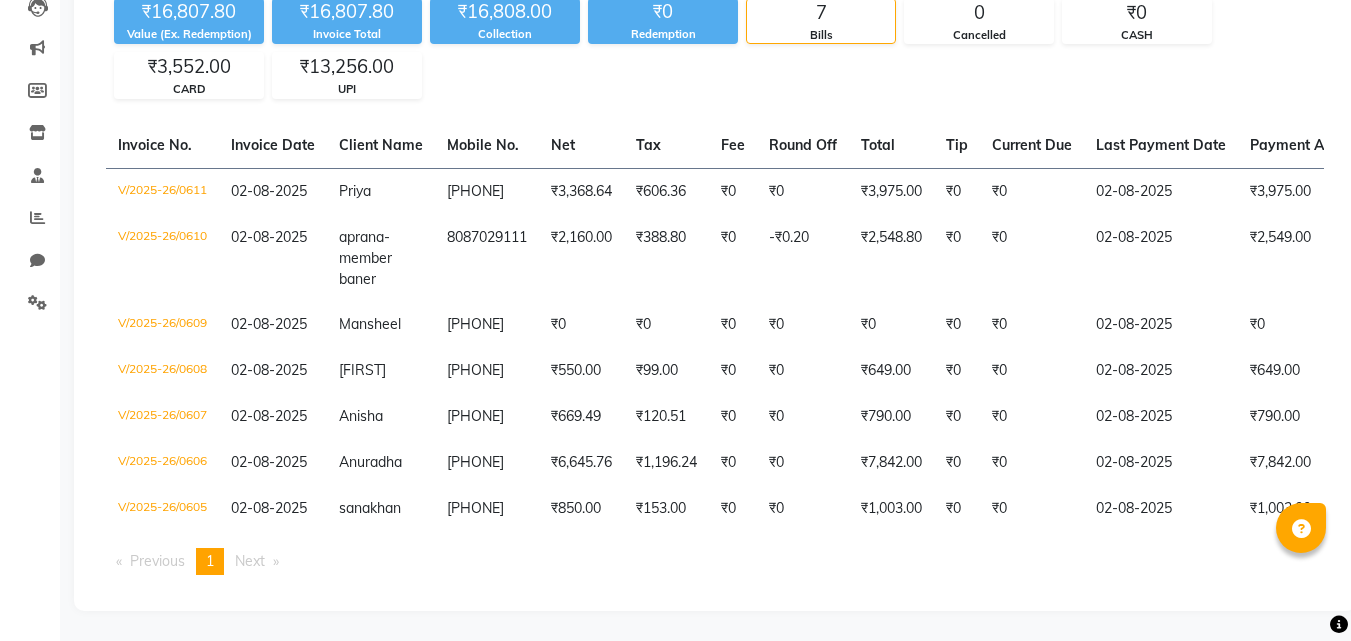 scroll, scrollTop: 240, scrollLeft: 0, axis: vertical 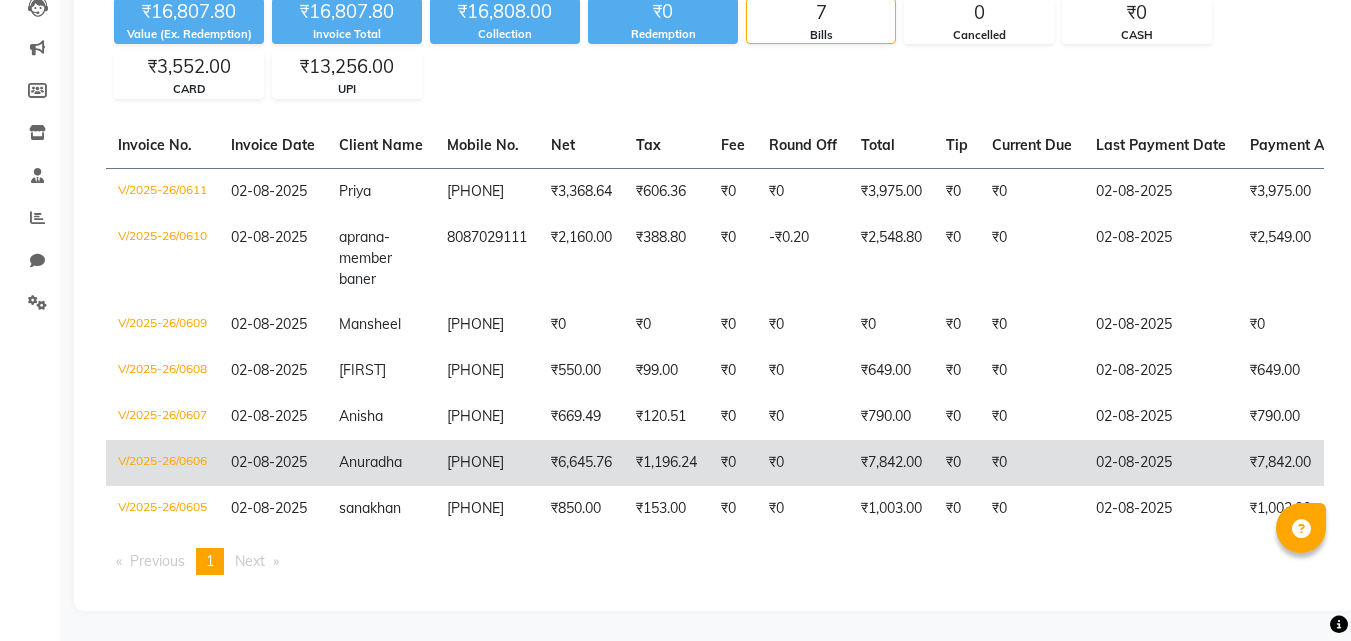 click on "₹7,842.00" 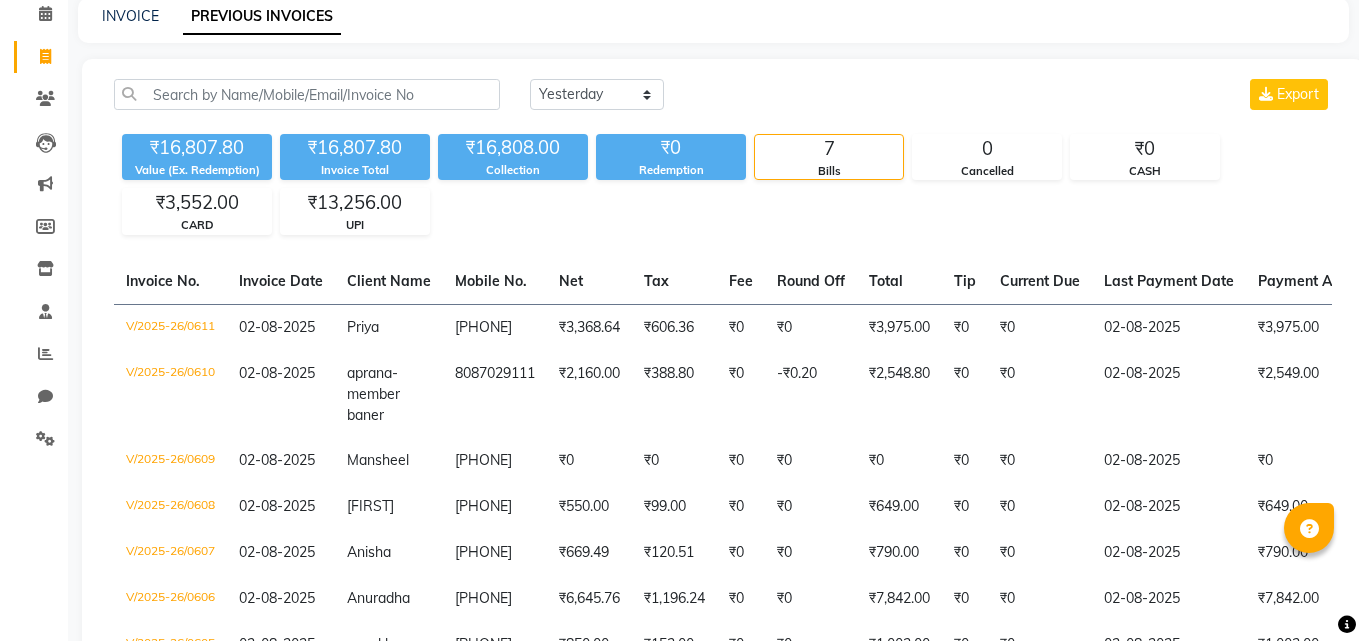 scroll, scrollTop: 0, scrollLeft: 0, axis: both 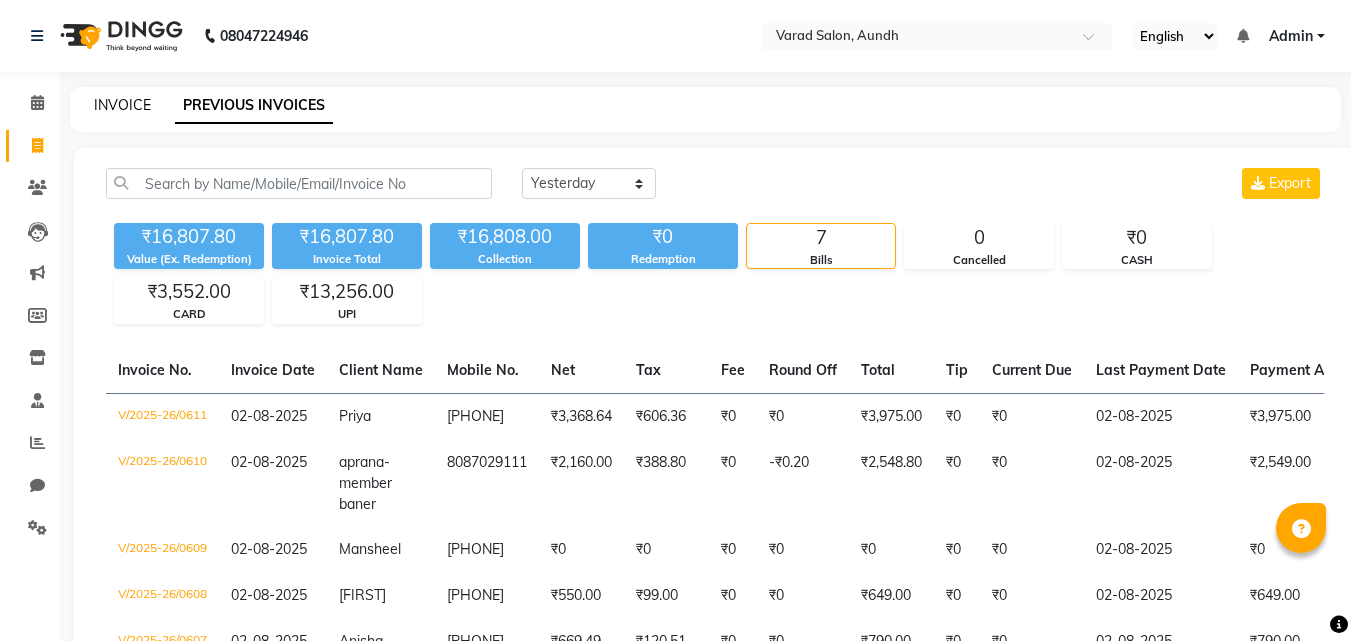 click on "INVOICE" 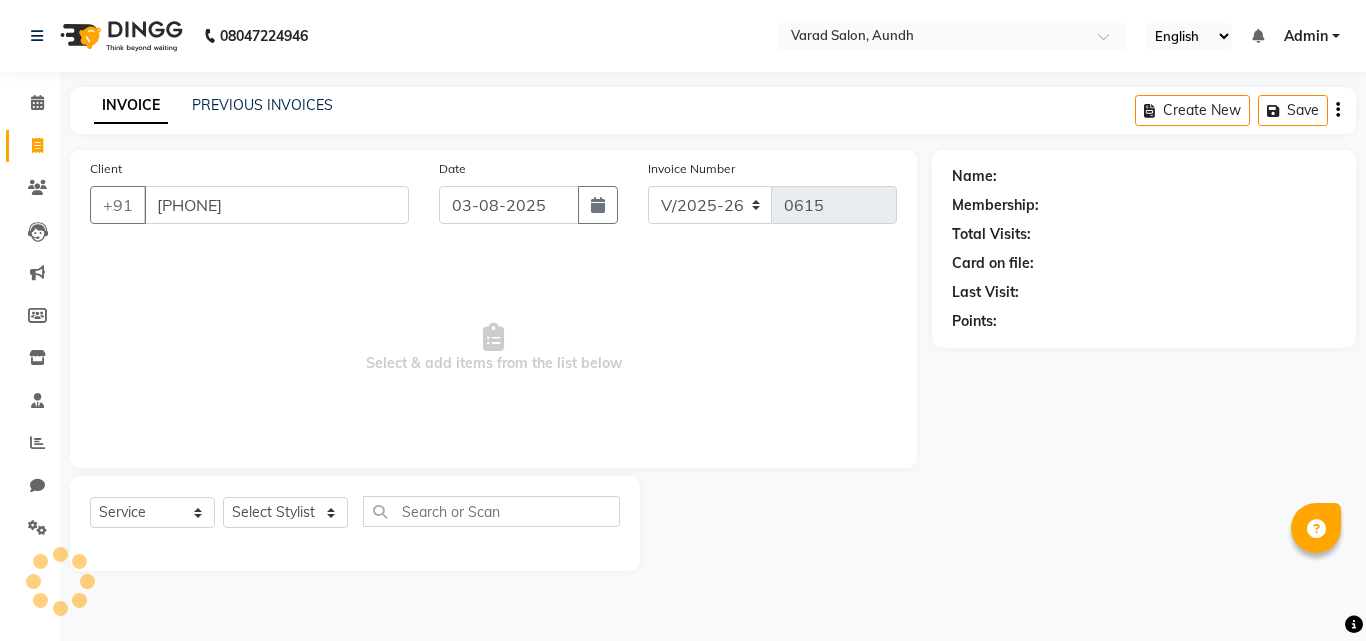 type on "[PHONE]" 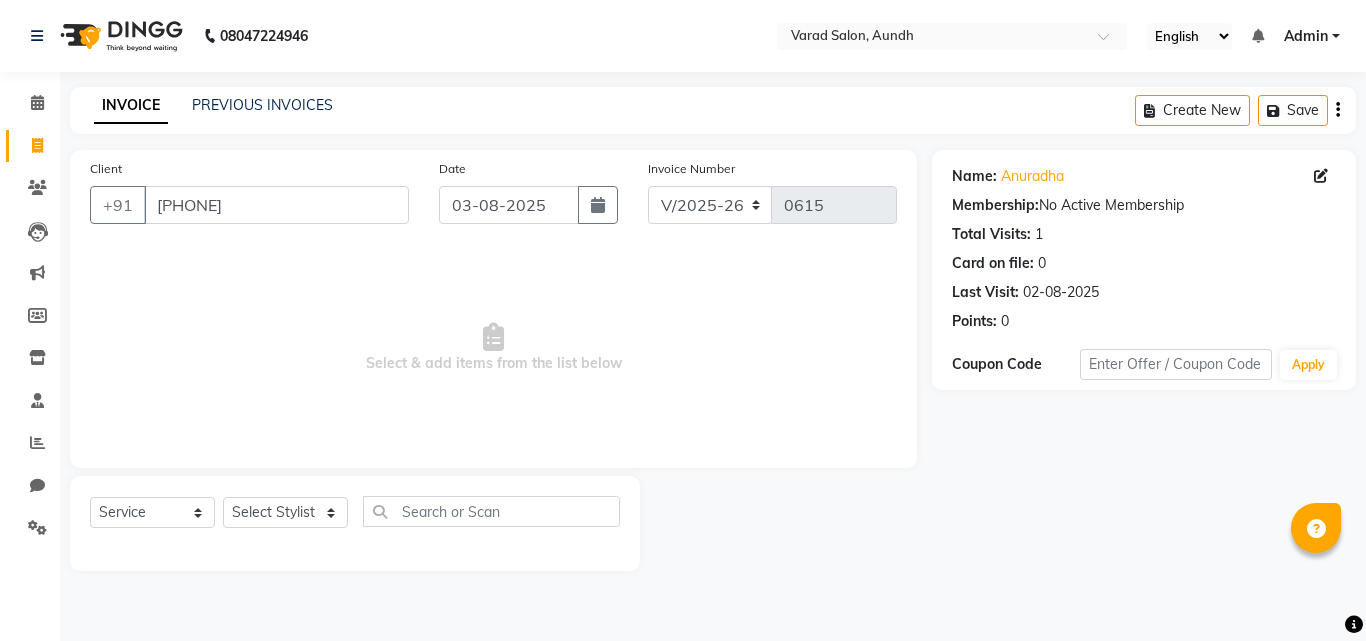 click on "INVOICE PREVIOUS INVOICES Create New   Save" 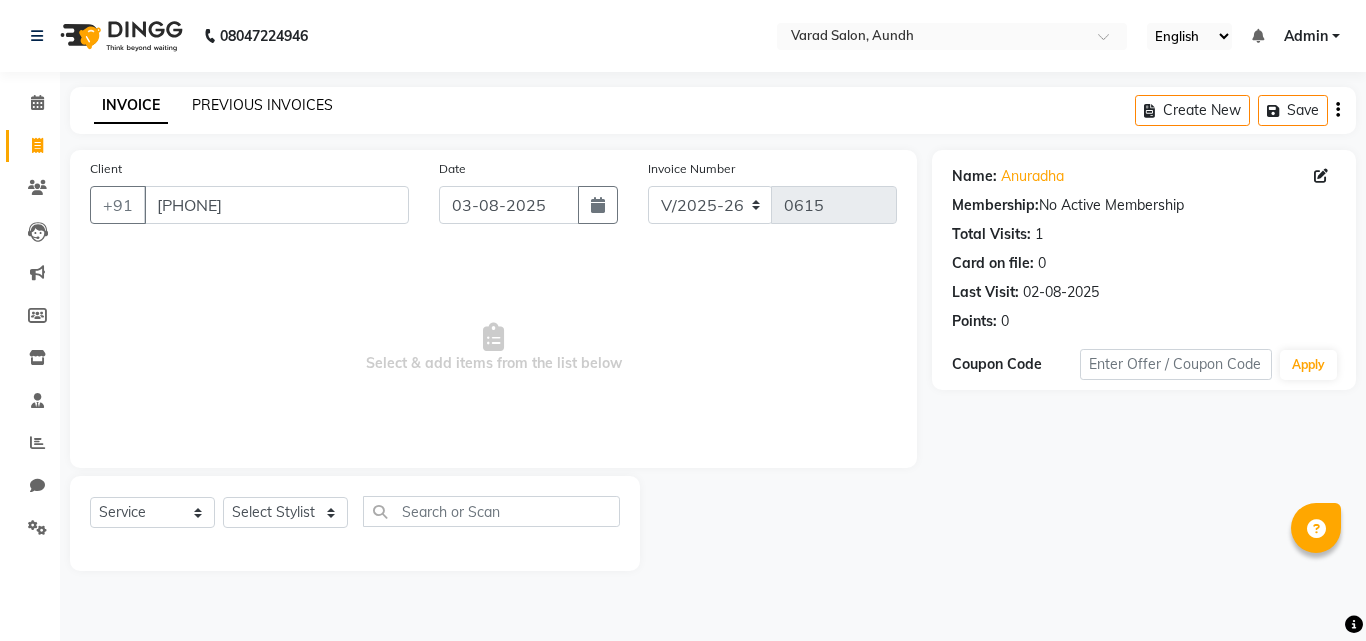 click on "PREVIOUS INVOICES" 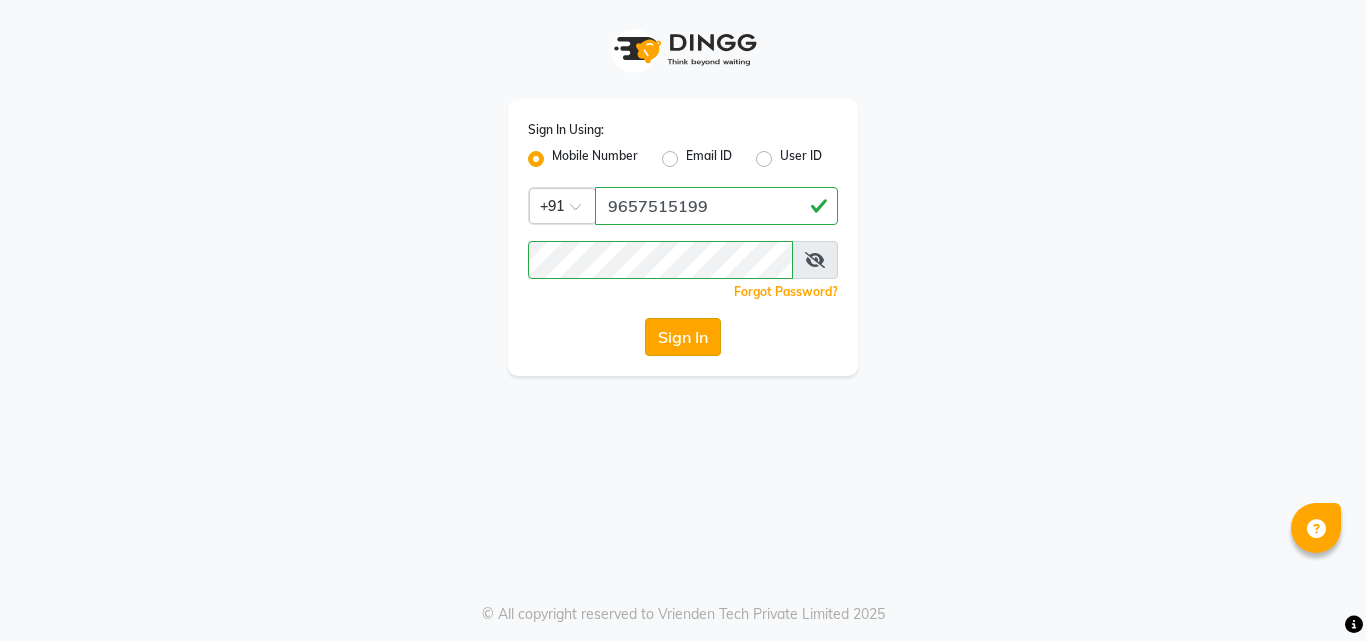 click on "Sign In" 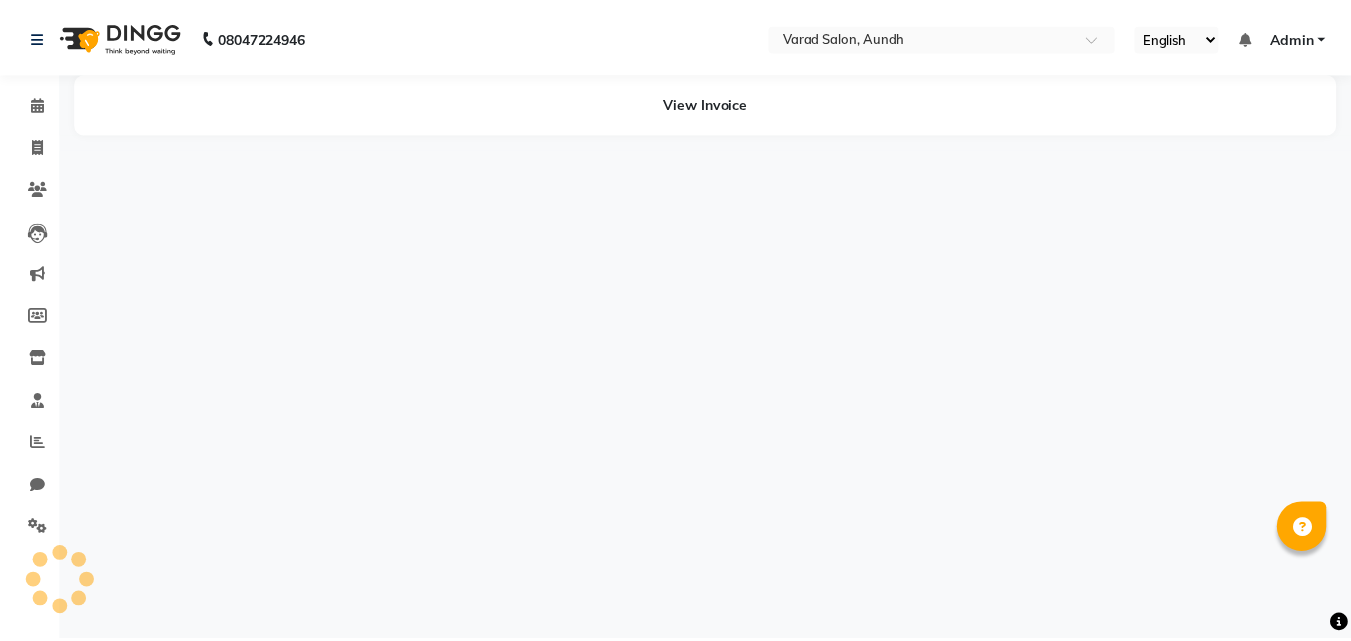 scroll, scrollTop: 0, scrollLeft: 0, axis: both 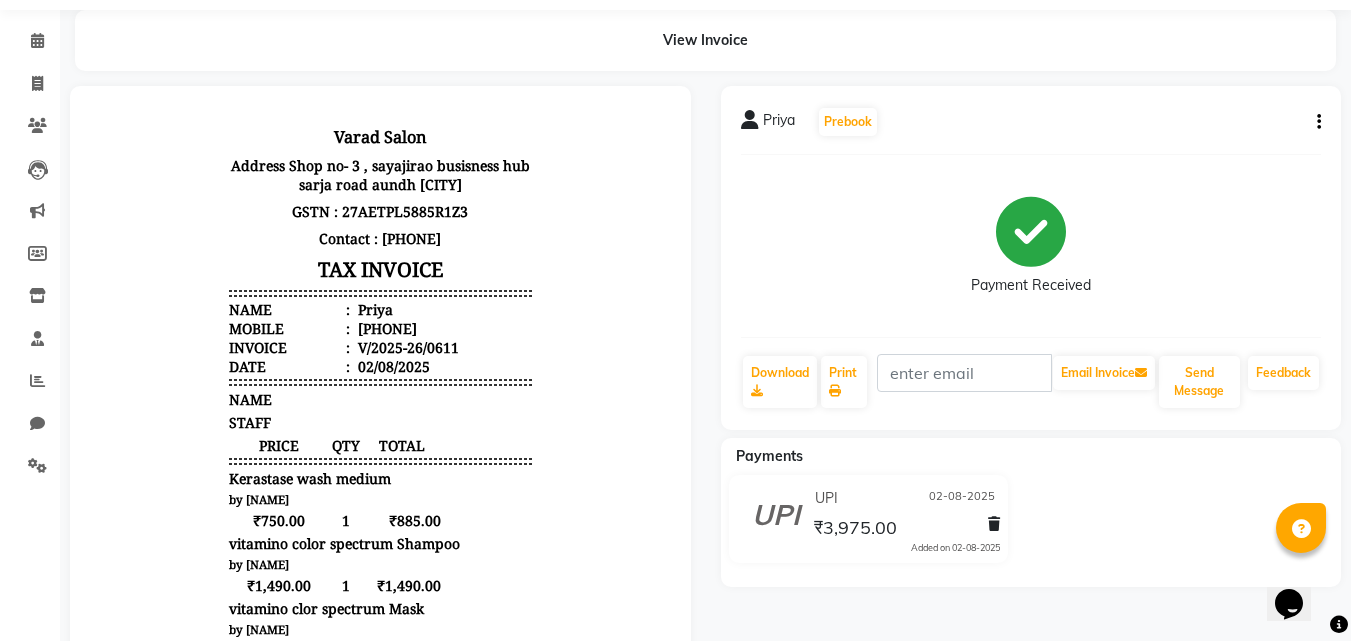 click on "[PHONE]" at bounding box center [385, 328] 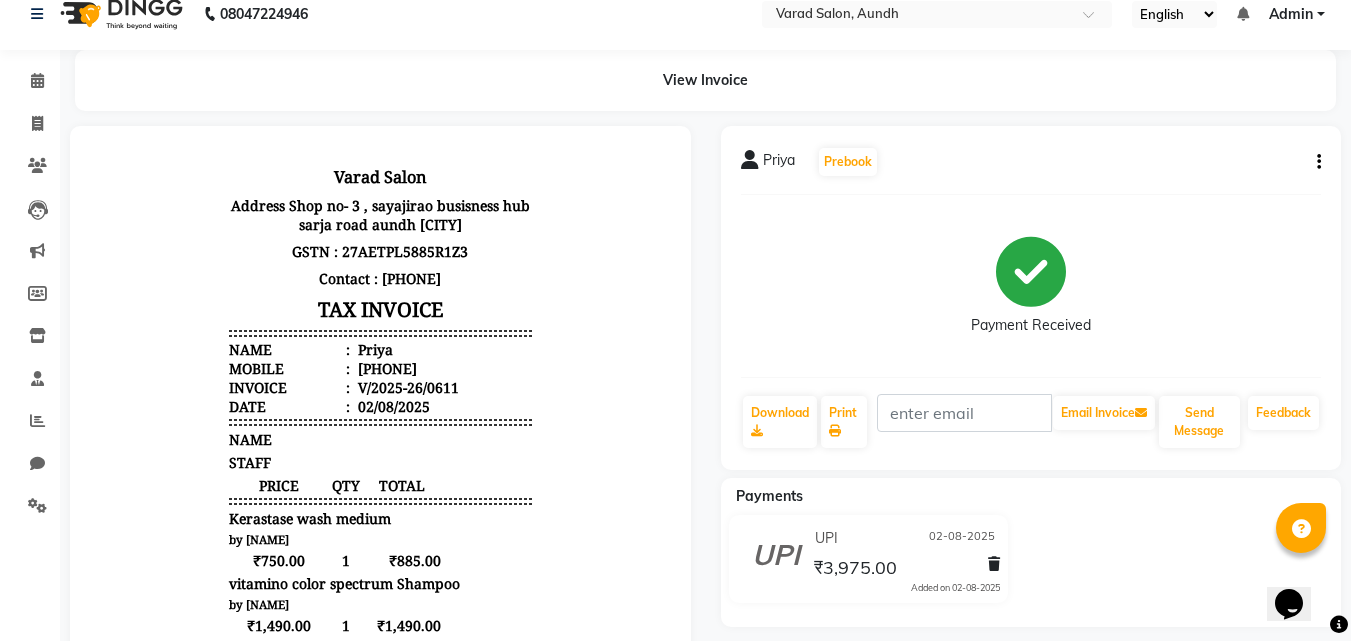 scroll, scrollTop: 0, scrollLeft: 0, axis: both 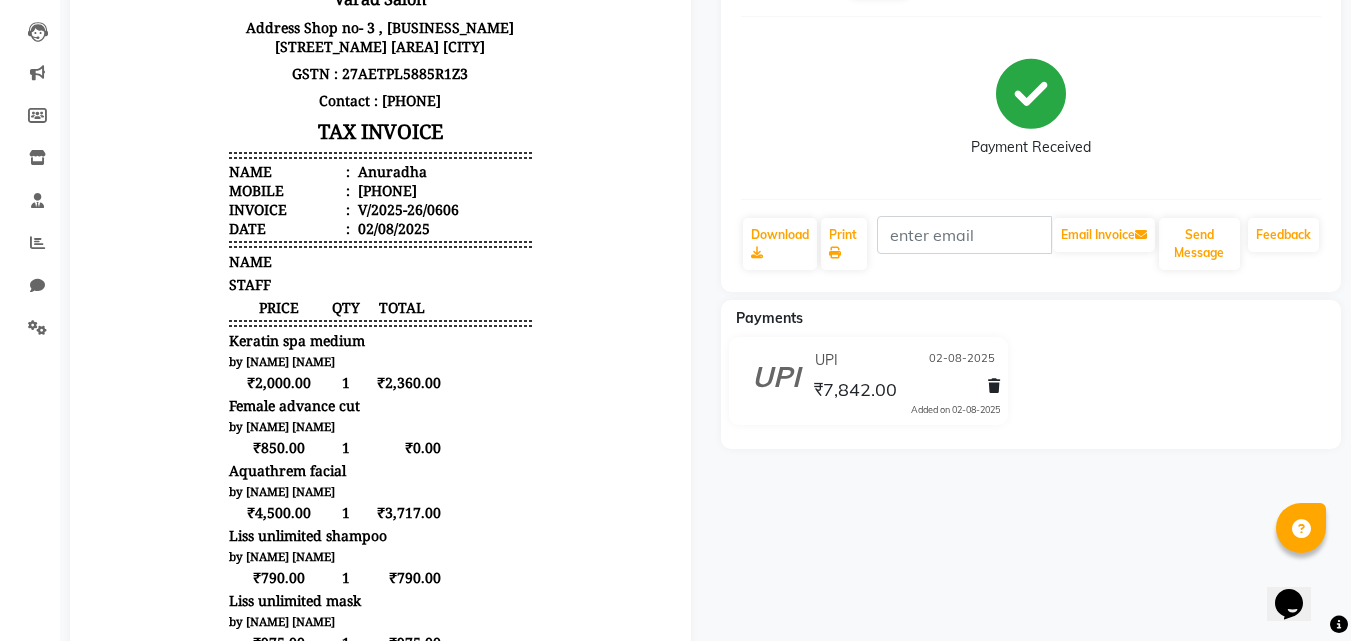 click on "[PHONE]" at bounding box center (385, 190) 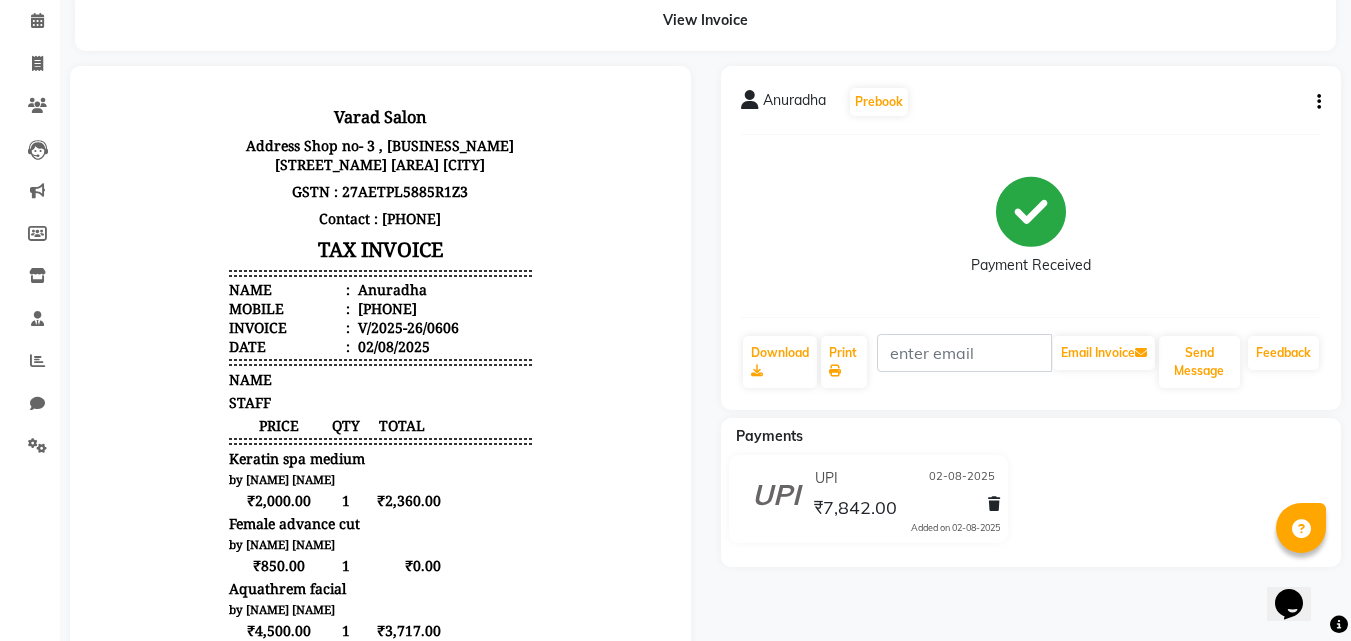 scroll, scrollTop: 0, scrollLeft: 0, axis: both 